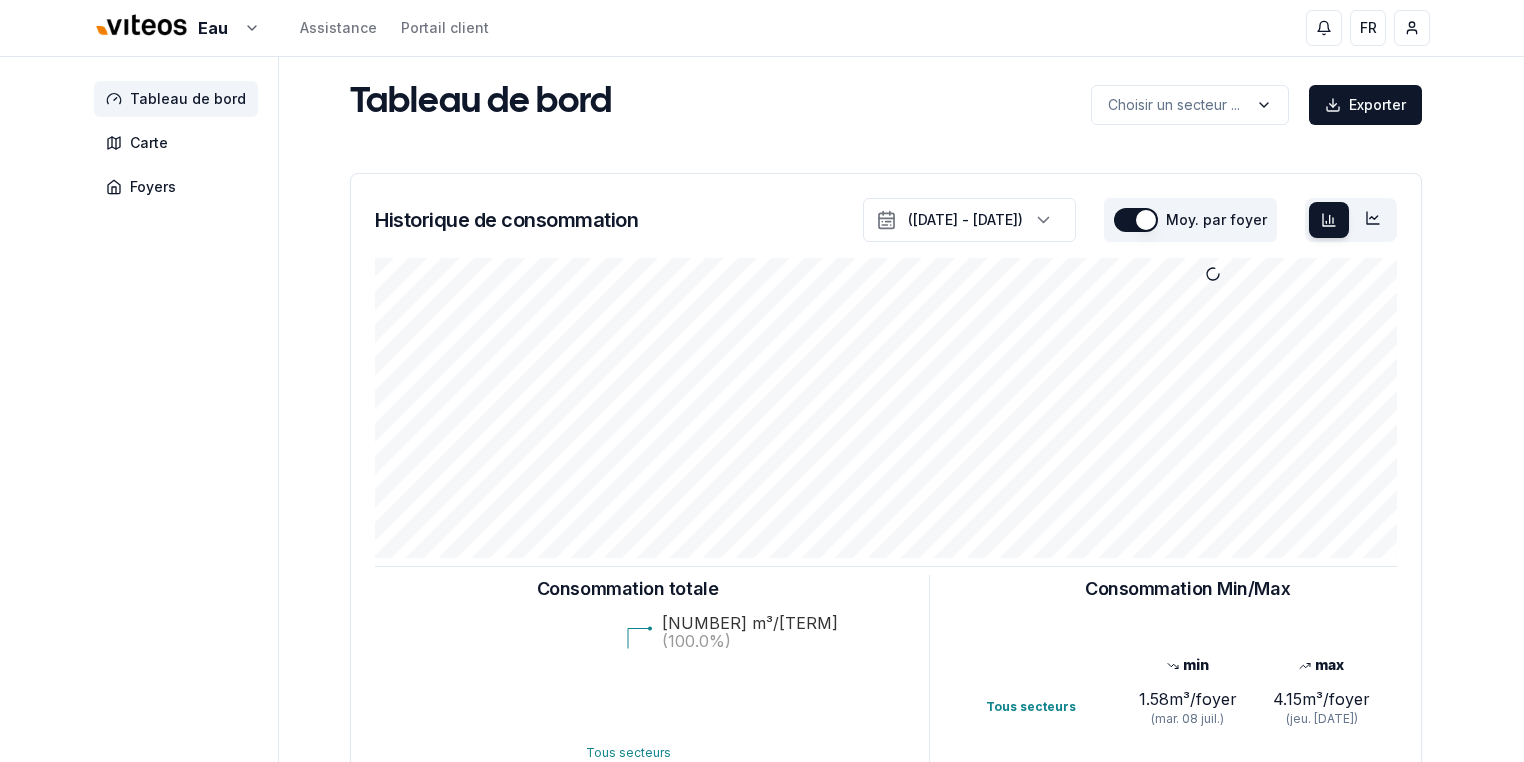 scroll, scrollTop: 0, scrollLeft: 0, axis: both 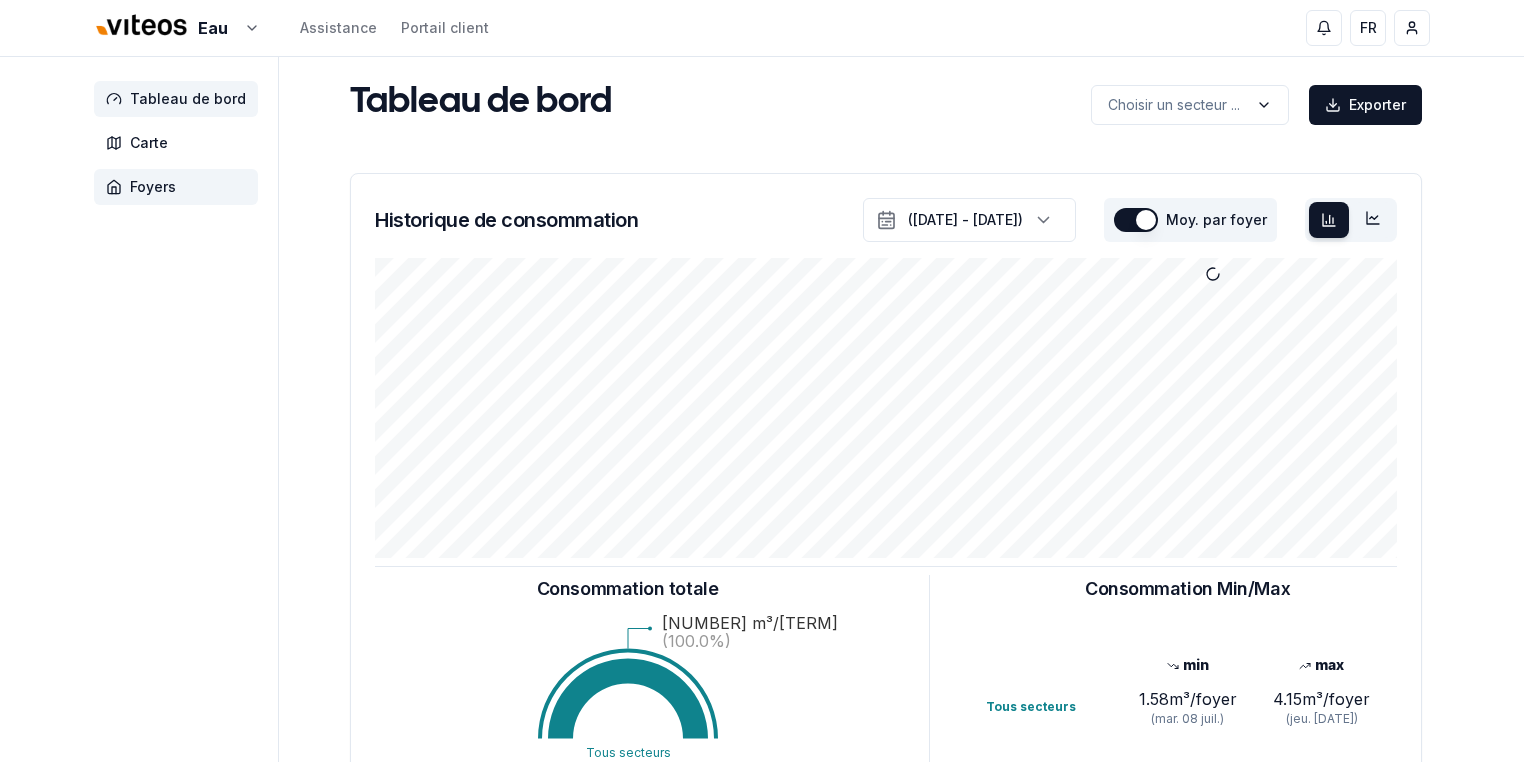 click on "Foyers" at bounding box center [153, 187] 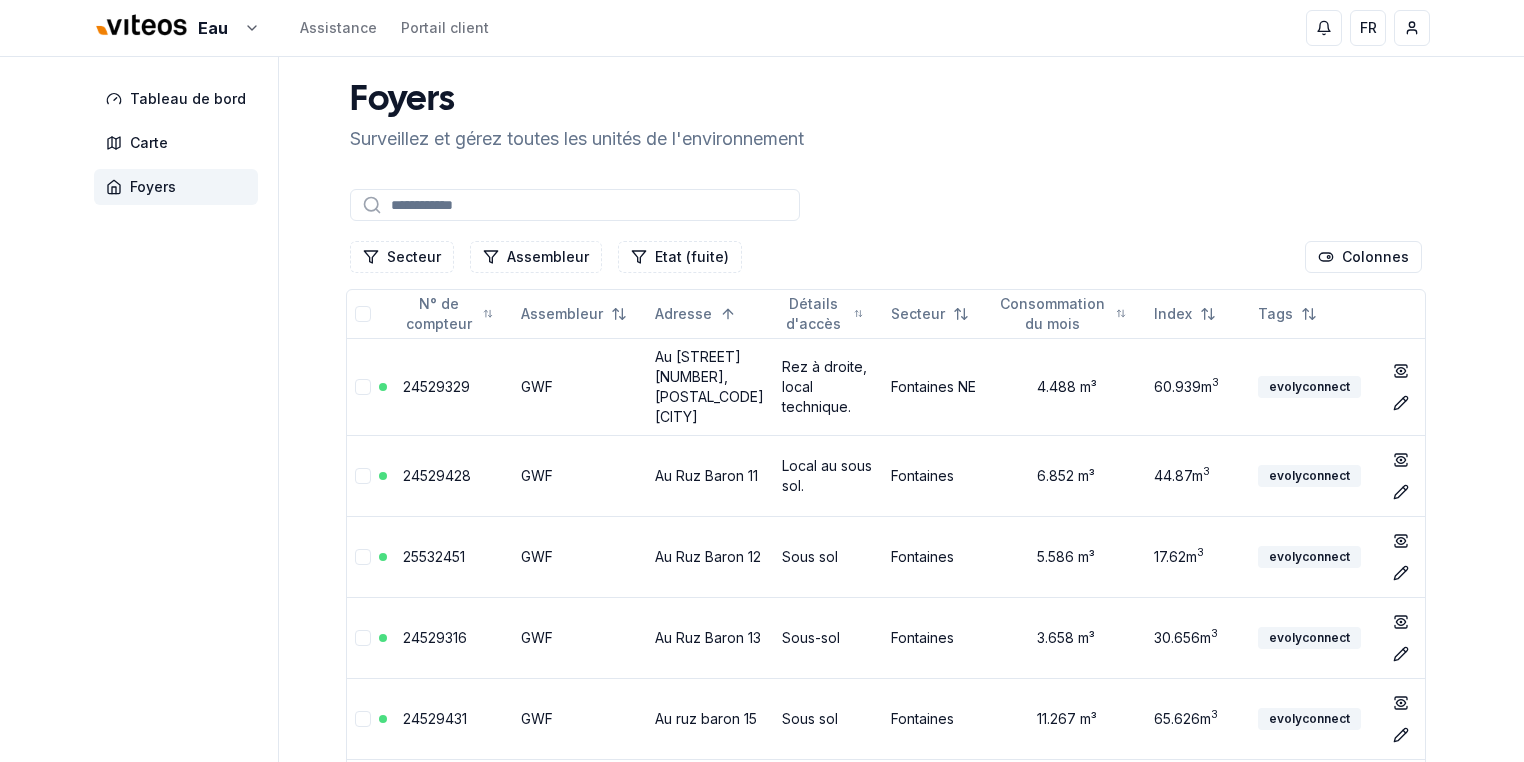 click at bounding box center [575, 205] 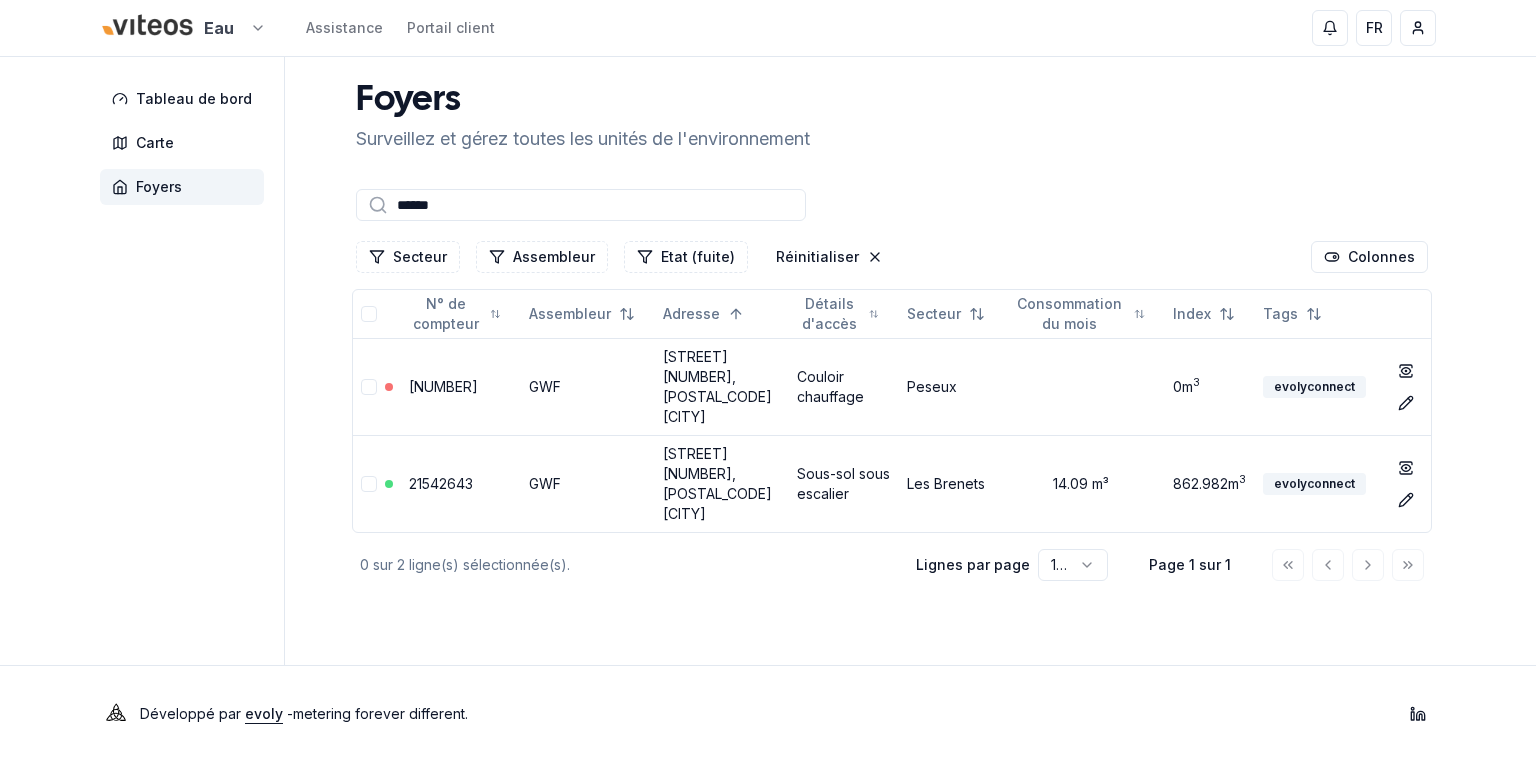 type on "******" 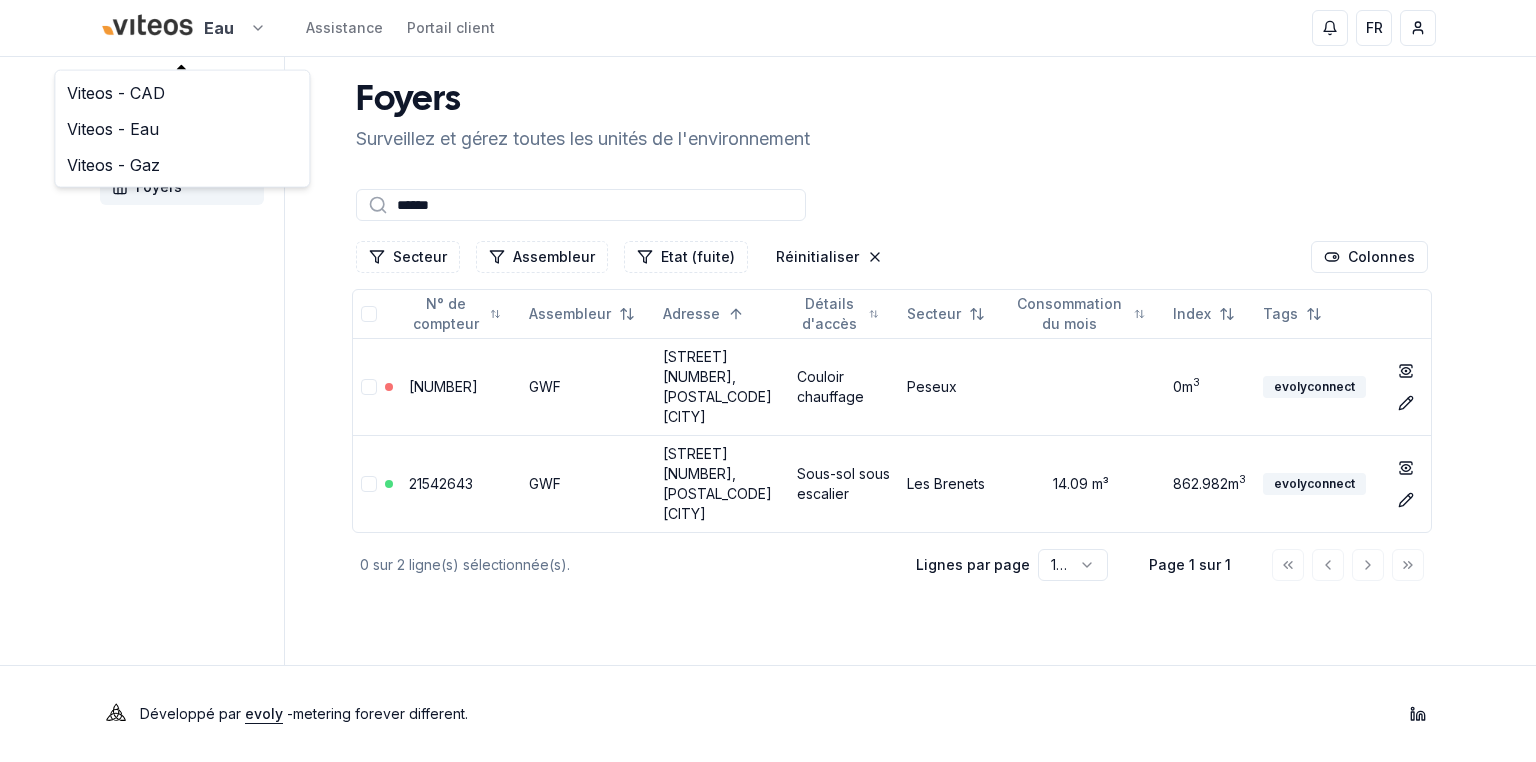 click on "Eau Assistance Portail client FR [FIRST] [LAST] Tableau de bord Carte Foyers Foyers Surveillez et gérez toutes les unités de l'environnement ****** Secteur Assembleur Etat (fuite) Réinitialiser Colonnes N° de compteur Assembleur Adresse Détails d'accès Secteur Consommation du mois Index Tags [NUMBER] GWF [STREET] [NUMBER], [POSTAL_CODE] [CITY] Couloir chauffage [CITY] 0 m 3 evolyconnect show Éditer [NUMBER] GWF [STREET] [NUMBER], [POSTAL_CODE] [CITY] Sous-sol sous escalier [CITY] [NUMBER] m 3 evolyconnect show Éditer 0 sur 2 ligne(s) sélectionnée(s). Lignes par page 100 Page 1 sur 1 Développé par evoly - metering forever different . Linkedin 11 Viteos - CAD Viteos - Eau Viteos - Gaz" at bounding box center (768, 381) 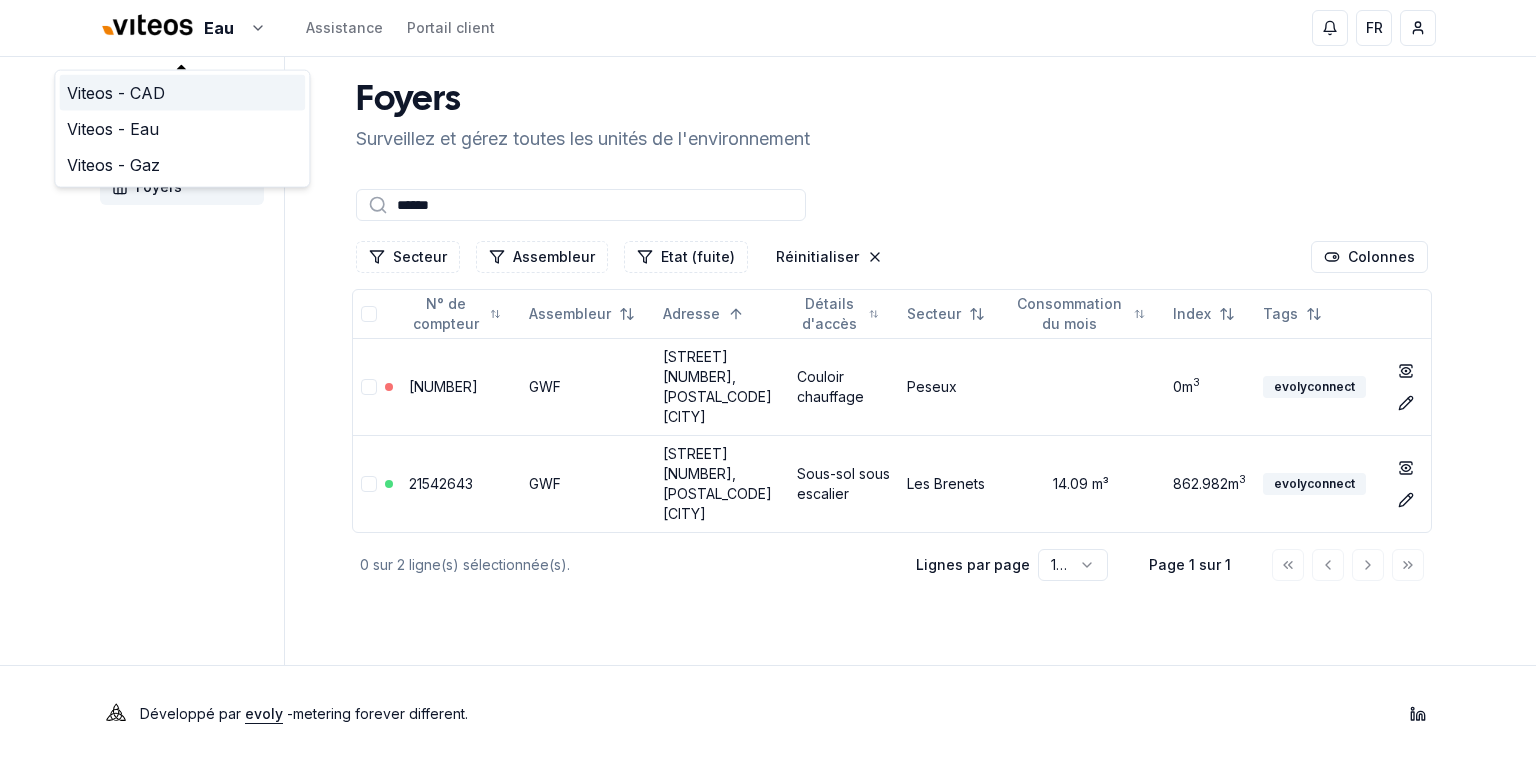 click on "Viteos - CAD" at bounding box center [182, 93] 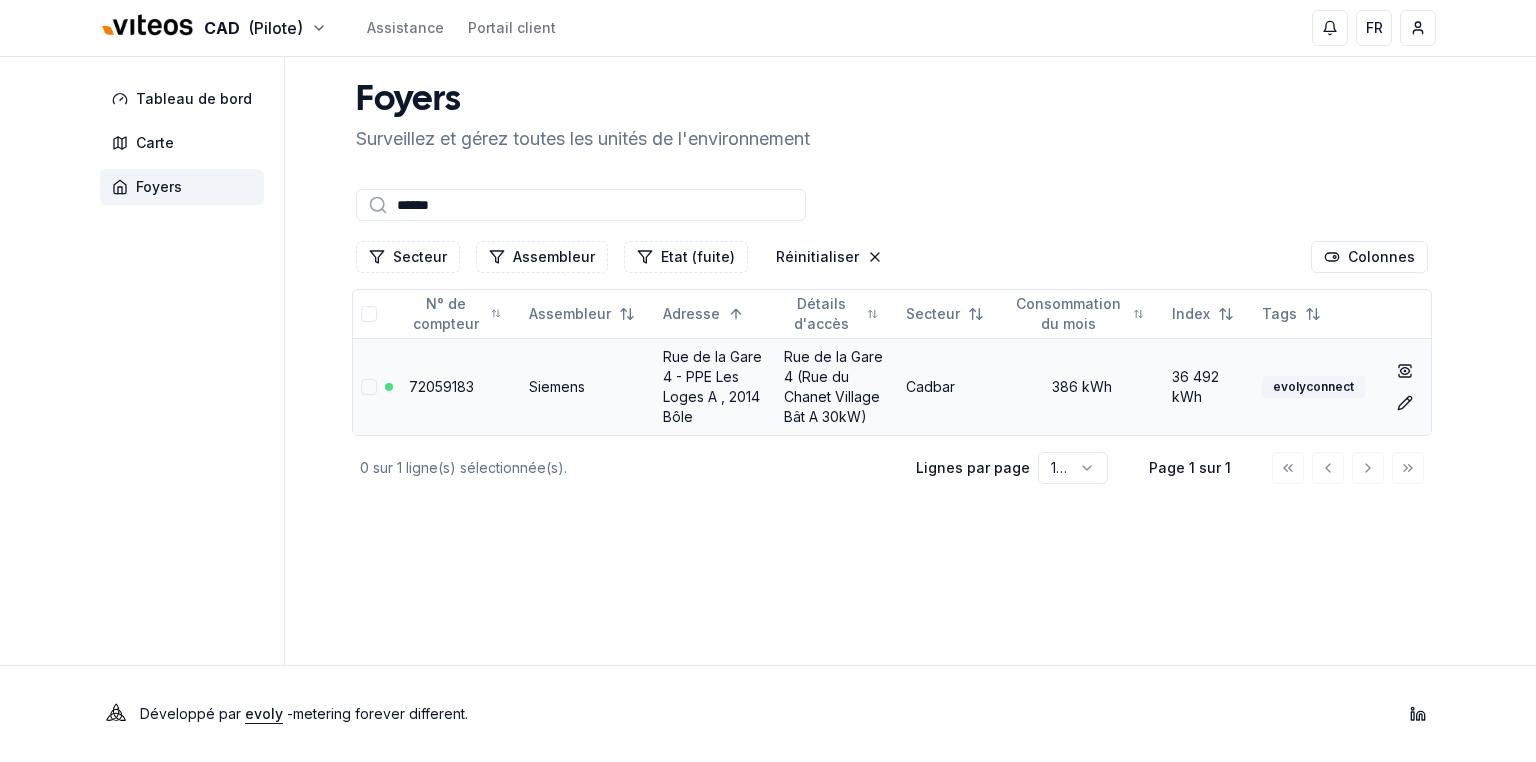 click on "Rue de la Gare 4 (Rue du Chanet Village Bât A 30kW)" at bounding box center (836, 386) 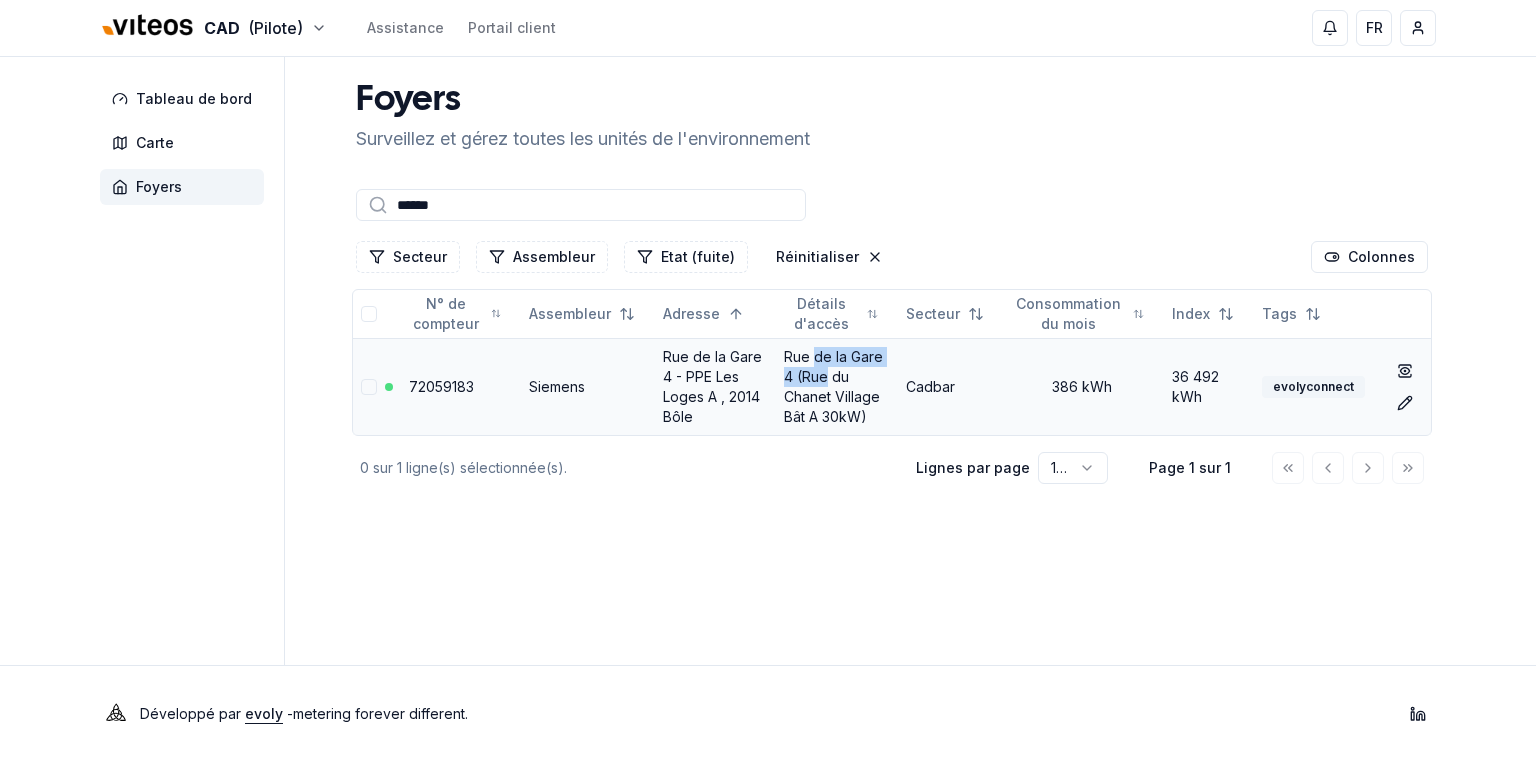 click on "72059183" at bounding box center (441, 386) 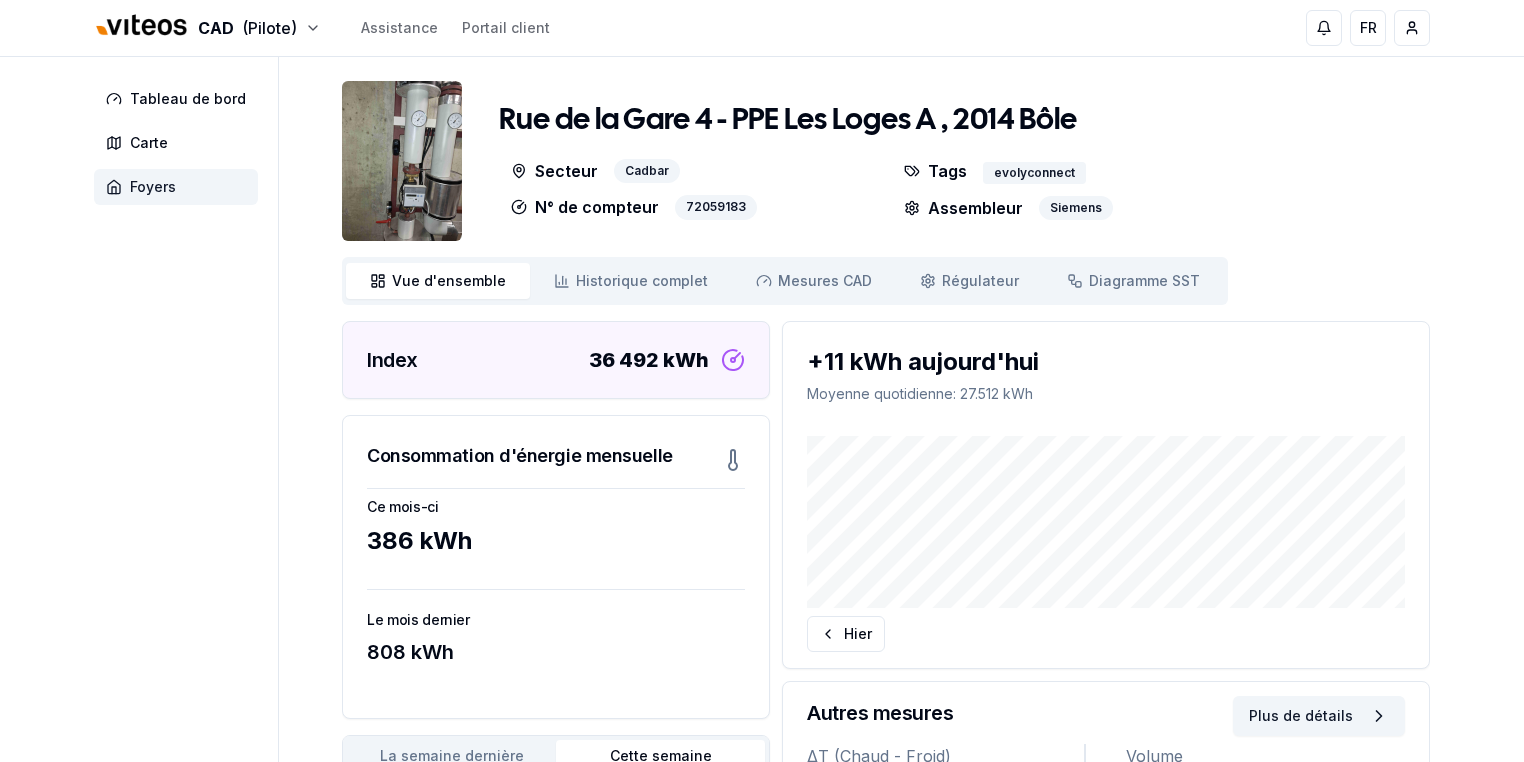 click on "Foyers" at bounding box center (153, 187) 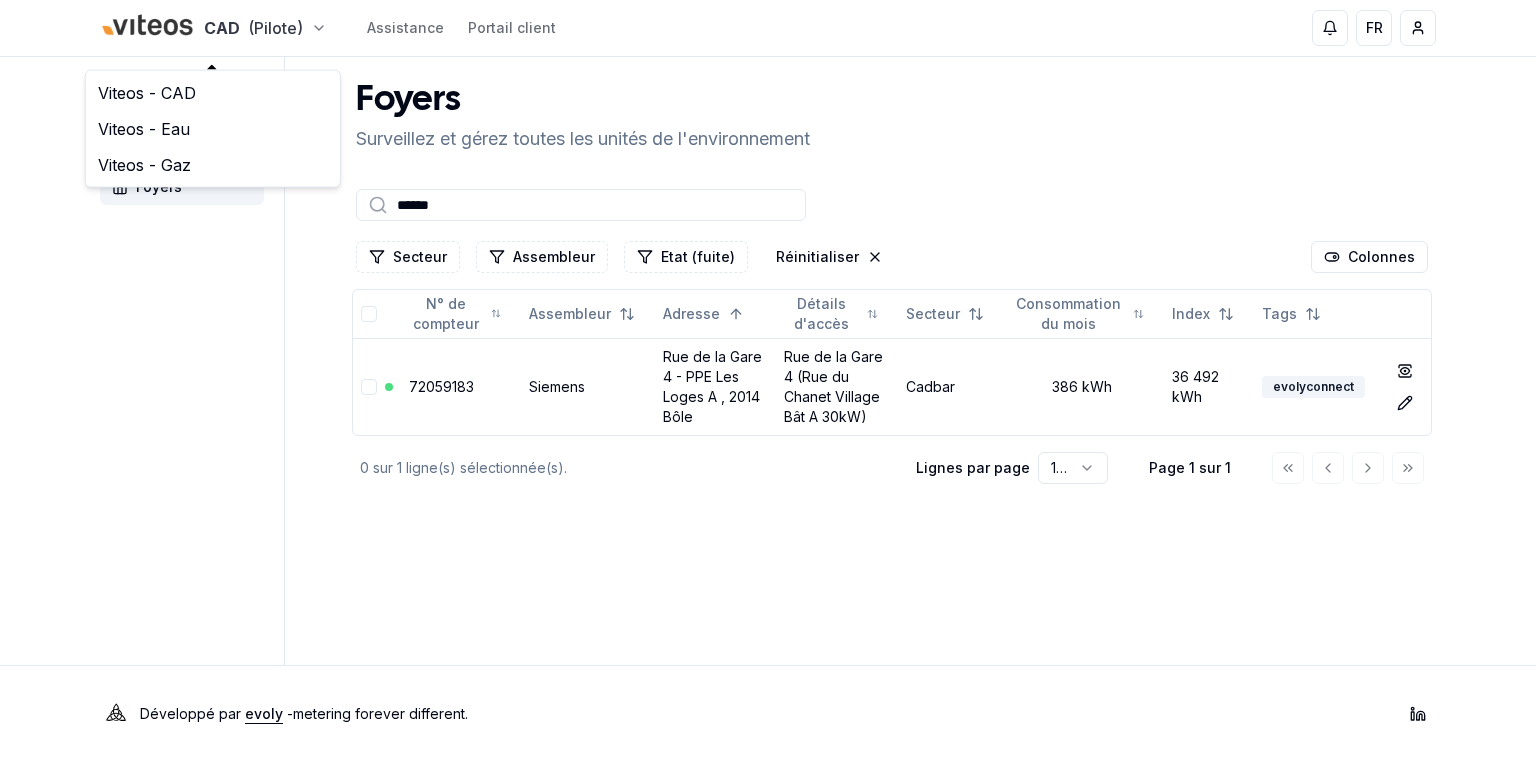 click on "**********" at bounding box center [768, 381] 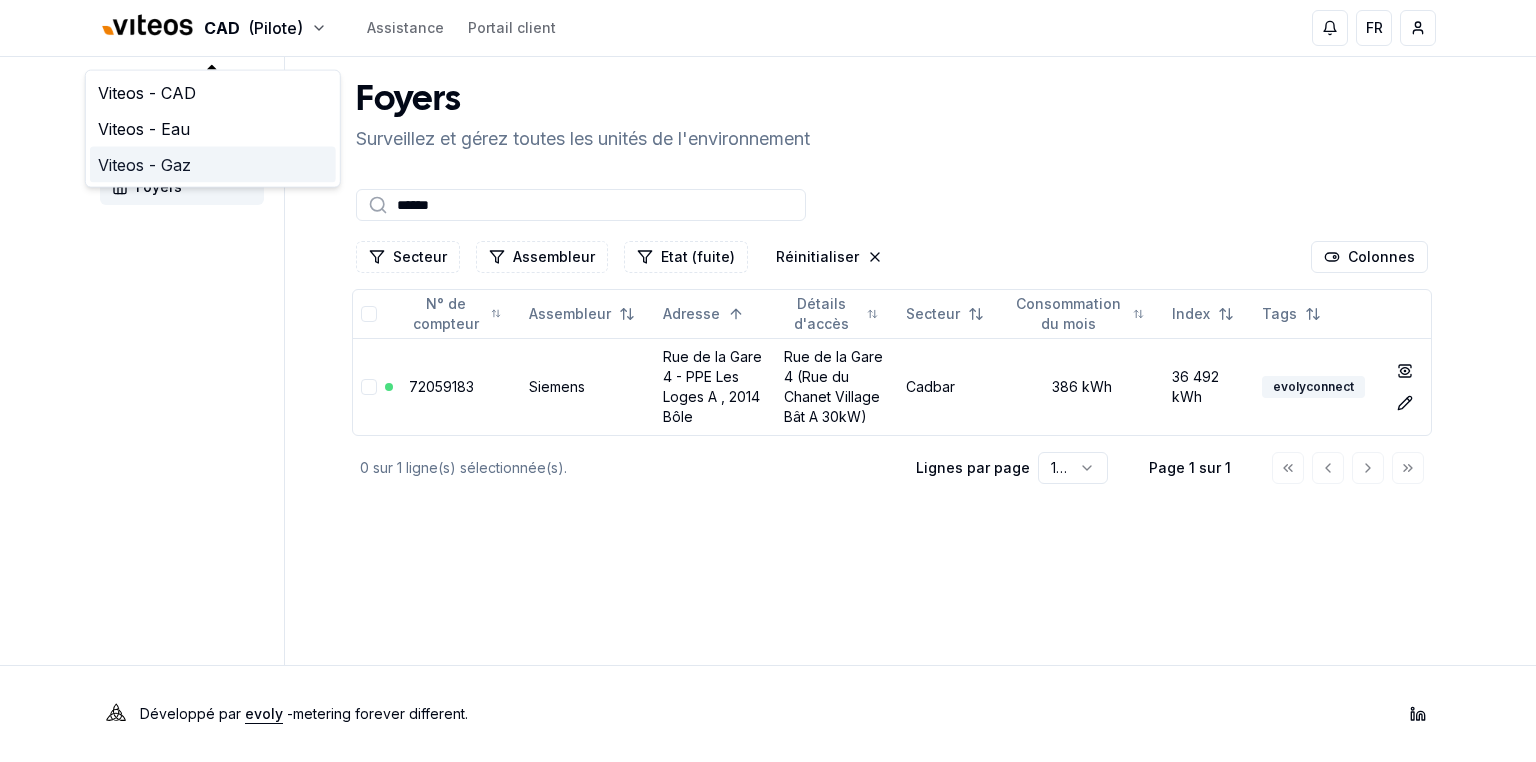 click on "Viteos - Gaz" at bounding box center (213, 165) 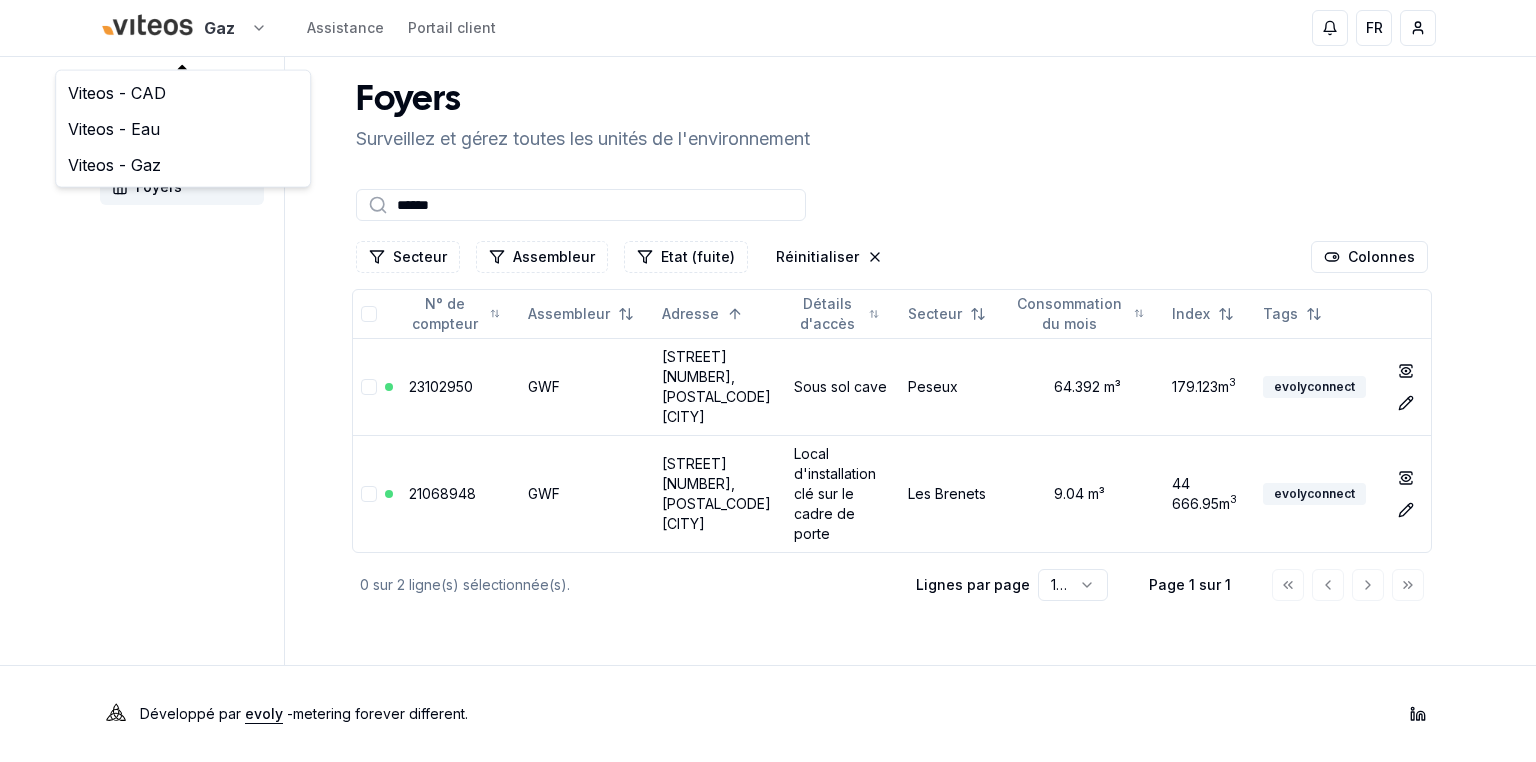 click on "Gaz Assistance Portail client FR [FIRST] [LAST] Tableau de bord Carte Foyers Foyers Surveillez et gérez toutes les unités de l'environnement ****** Secteur Assembleur Etat (fuite) Réinitialiser Colonnes N° de compteur Assembleur Adresse Détails d'accès Secteur Consommation du mois Index Tags 23102950 GWF Rue de la Gare 4, [POSTAL_CODE] [CITY] Sous sol cave [CITY] [VOLUME] [VOLUME] evolyconnect show Éditer 21068948 GWF Rue de la Gare 4, [POSTAL_CODE] [CITY] Local d'installation clé sur le cadre de porte [CITY] [VOLUME] [VOLUME] evolyconnect show Éditer 0 sur 2 ligne(s) sélectionnée(s). Lignes par page 100 Page 1 sur 1 Développé par evoly - metering forever different . Linkedin 11 Viteos - CAD Viteos - Eau Viteos - Gaz" at bounding box center (768, 381) 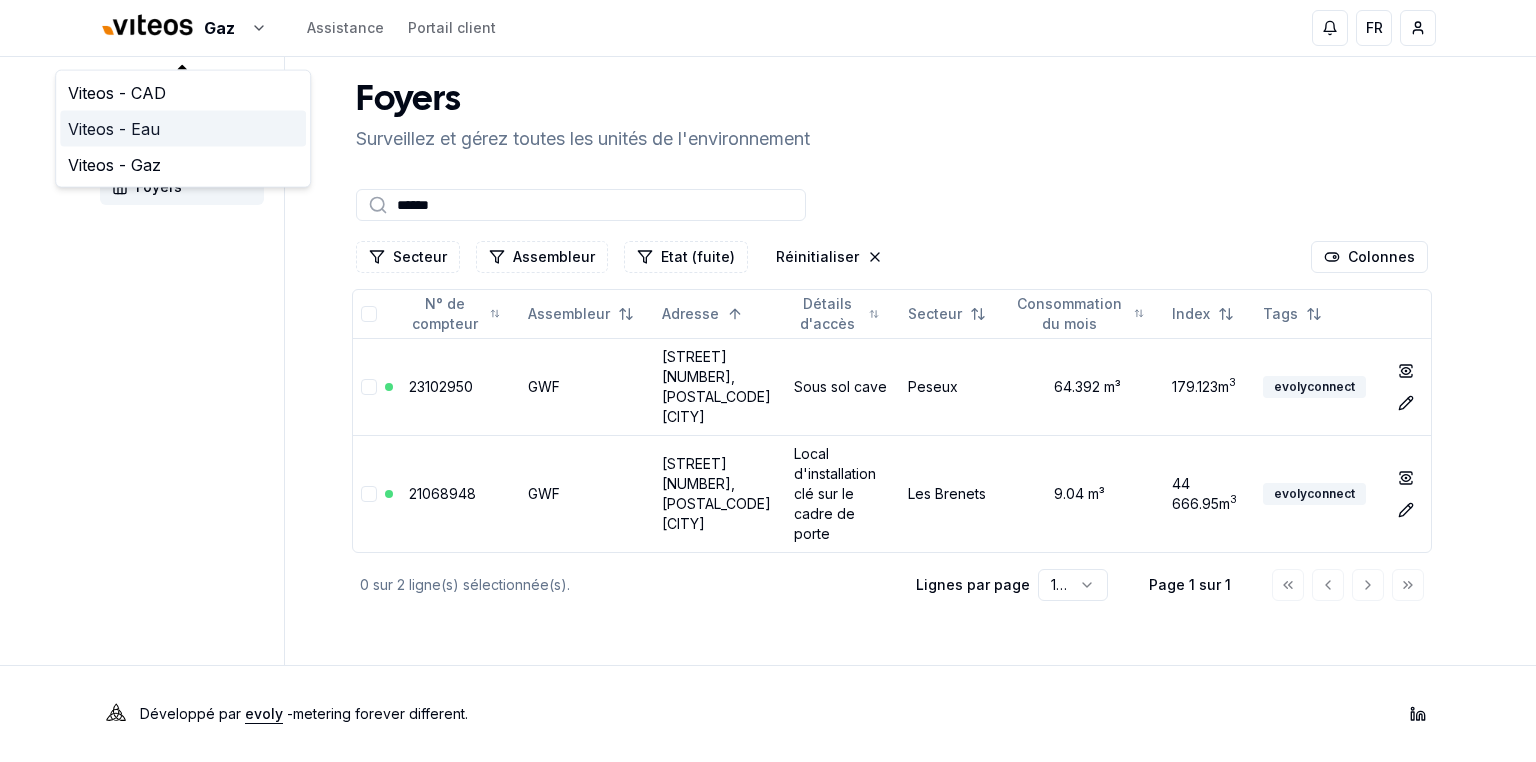 click on "Viteos - Eau" at bounding box center [183, 129] 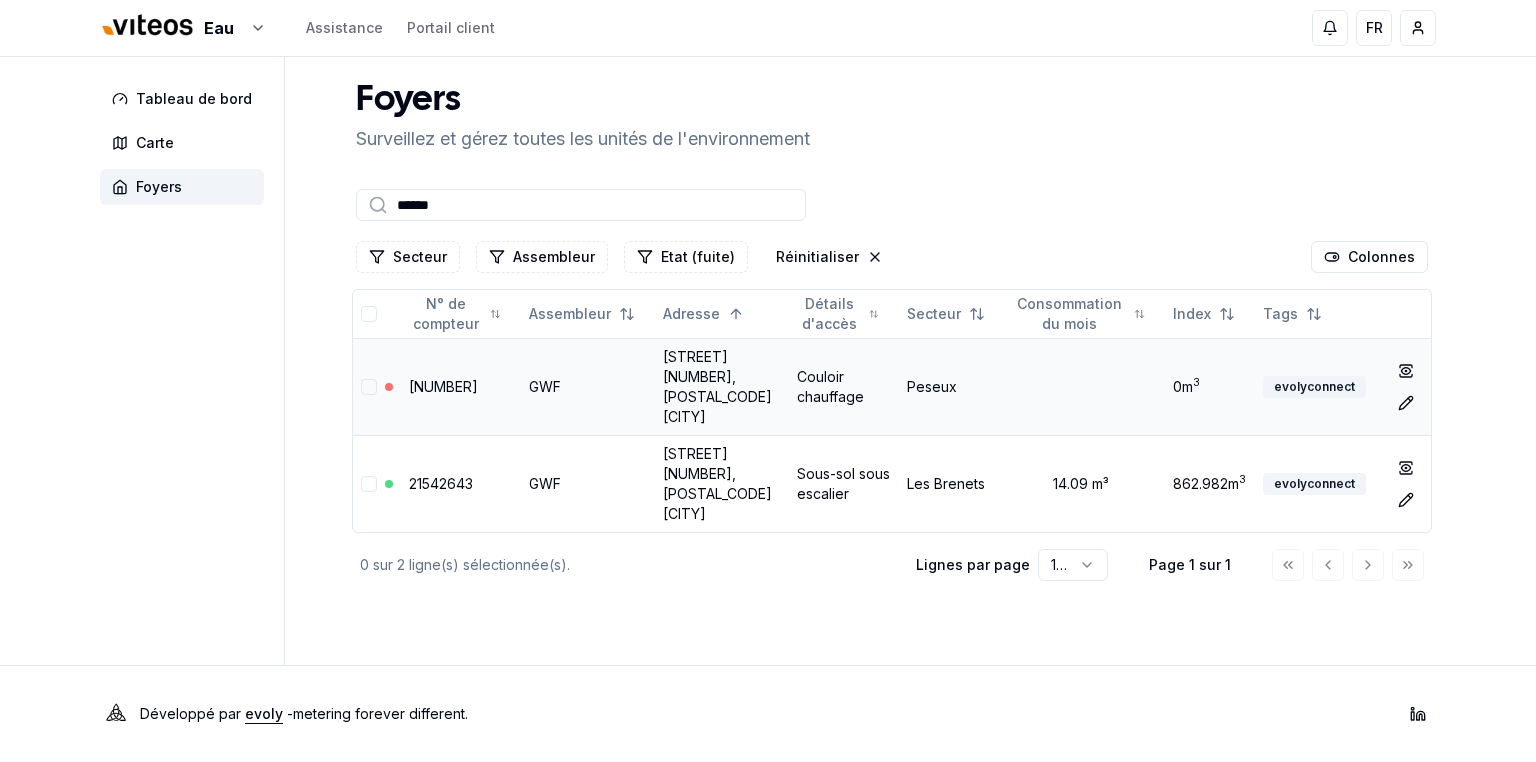 click on "[STREET] [NUMBER], [POSTAL_CODE] [CITY]" at bounding box center (717, 386) 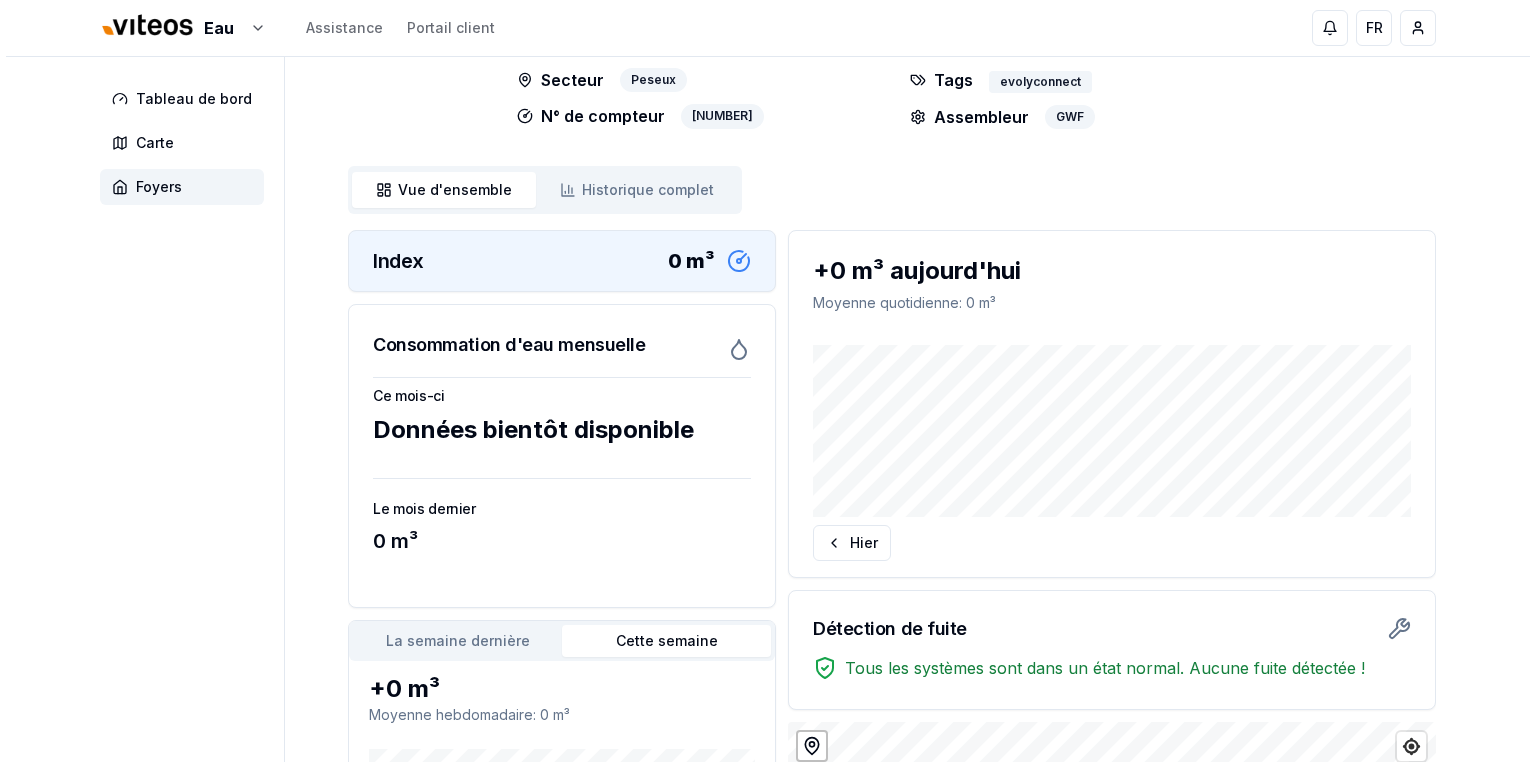 scroll, scrollTop: 0, scrollLeft: 0, axis: both 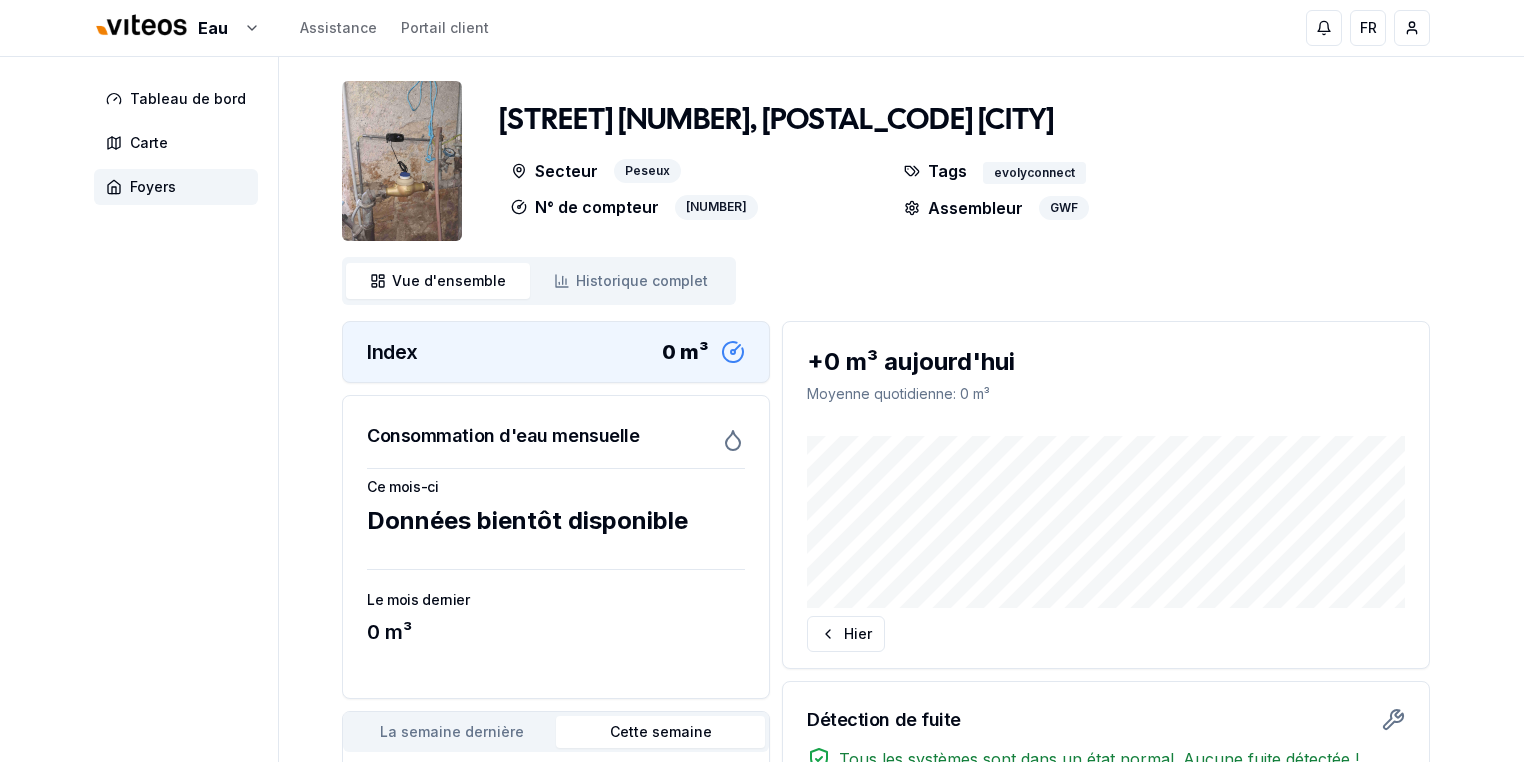 click at bounding box center [402, 161] 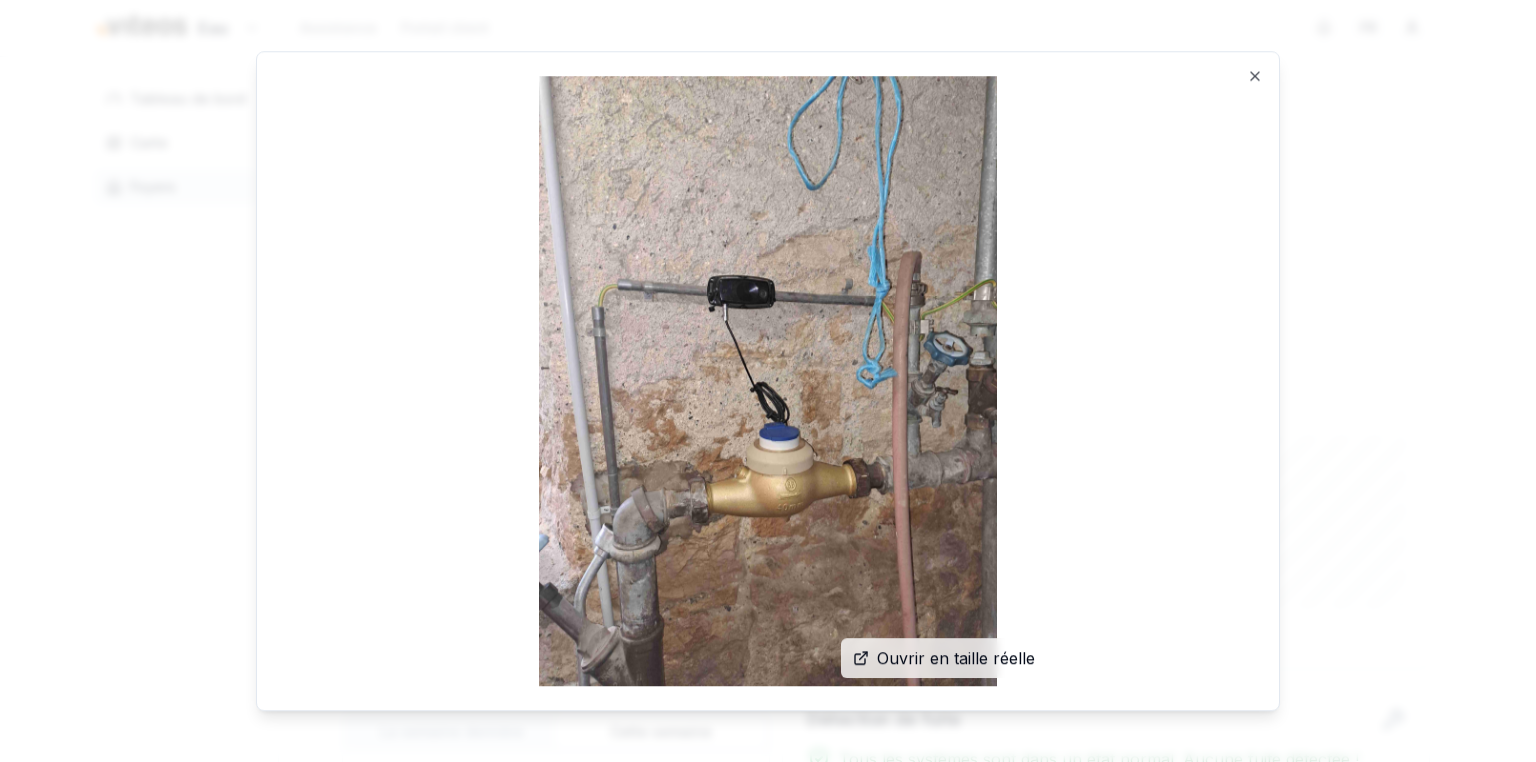 click at bounding box center [768, 381] 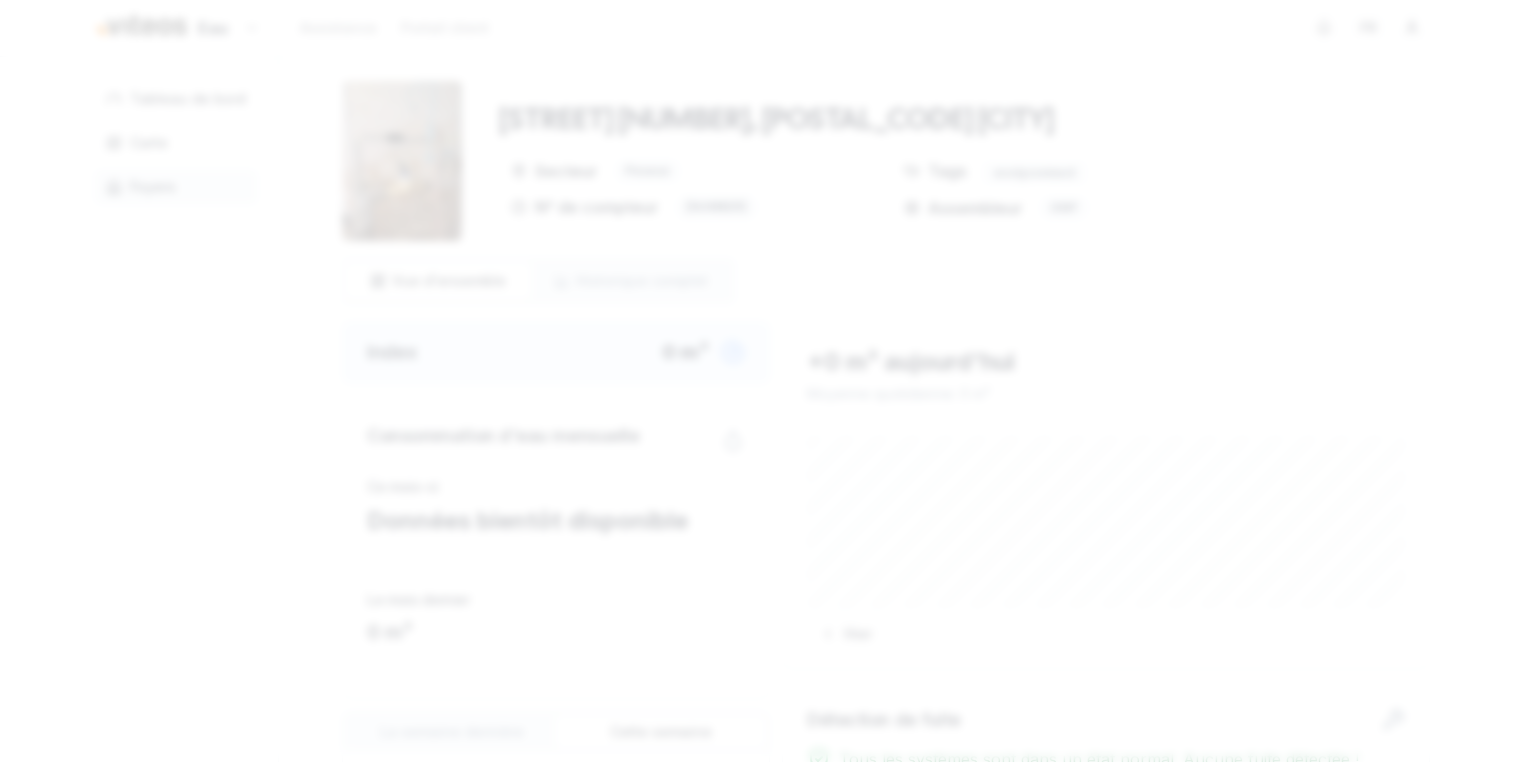 click at bounding box center [768, 381] 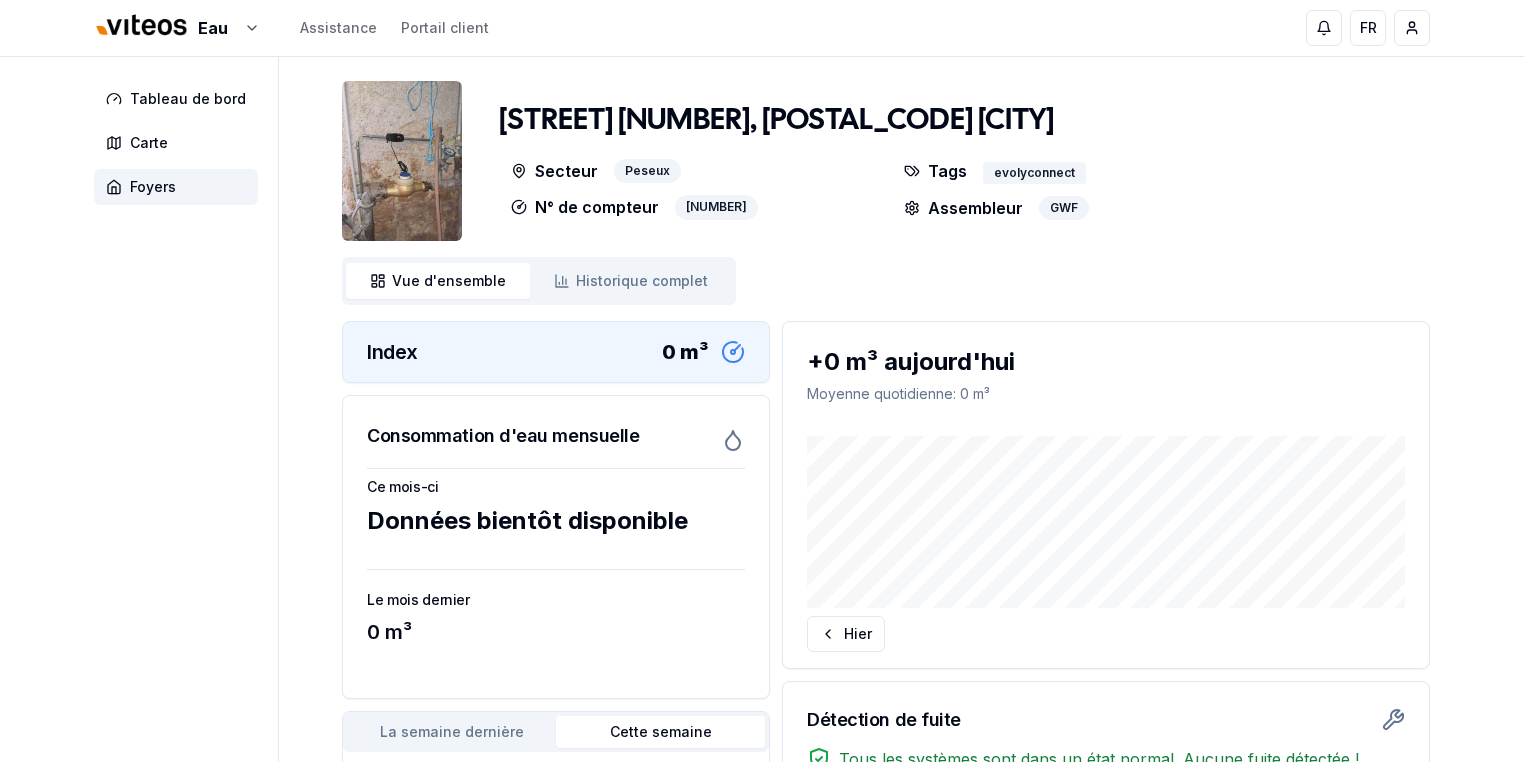 click on "[STREET] [NUMBER], [POSTAL_CODE] [CITY]" at bounding box center [886, 125] 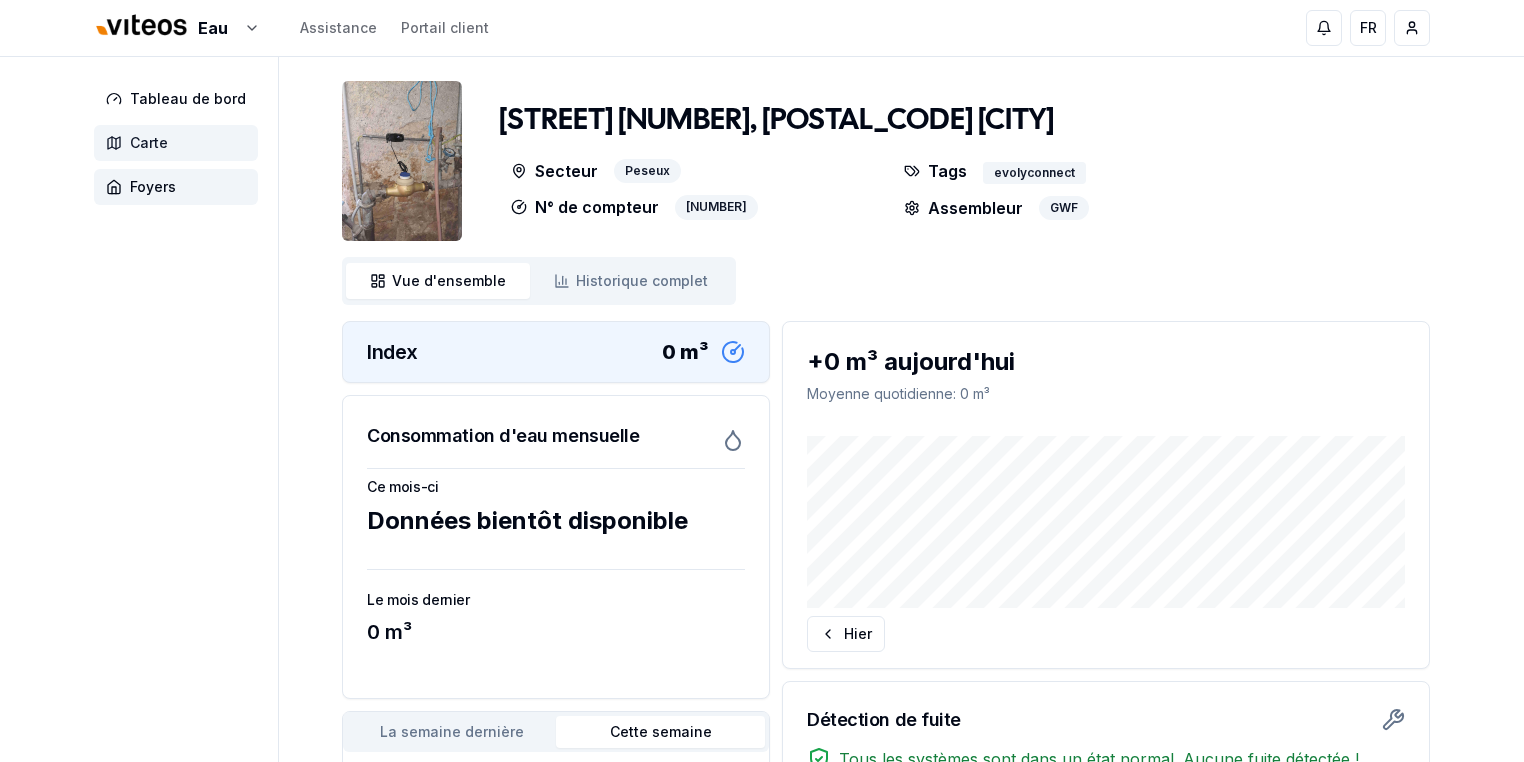 click on "Carte" at bounding box center (149, 143) 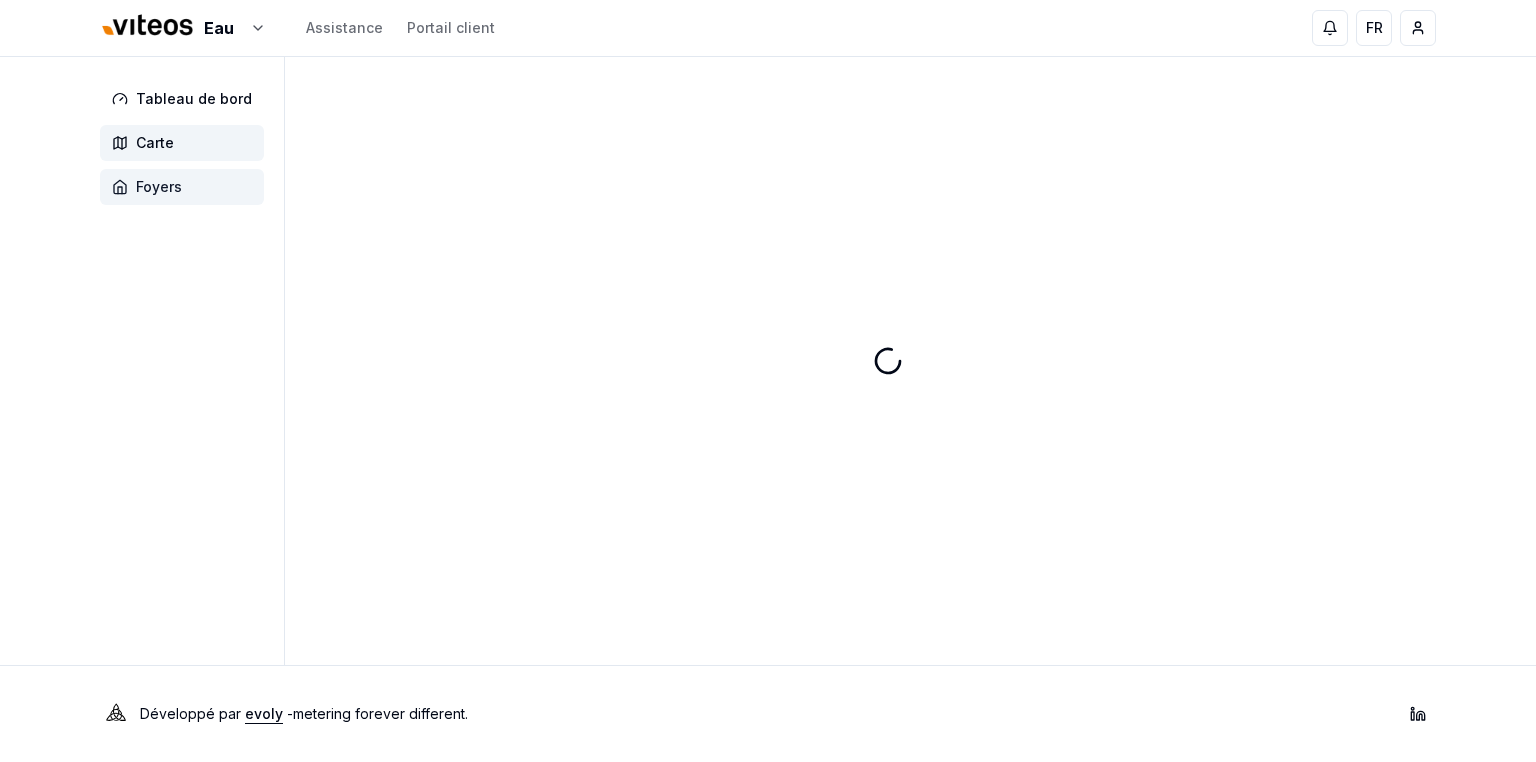 click on "Foyers" at bounding box center (159, 187) 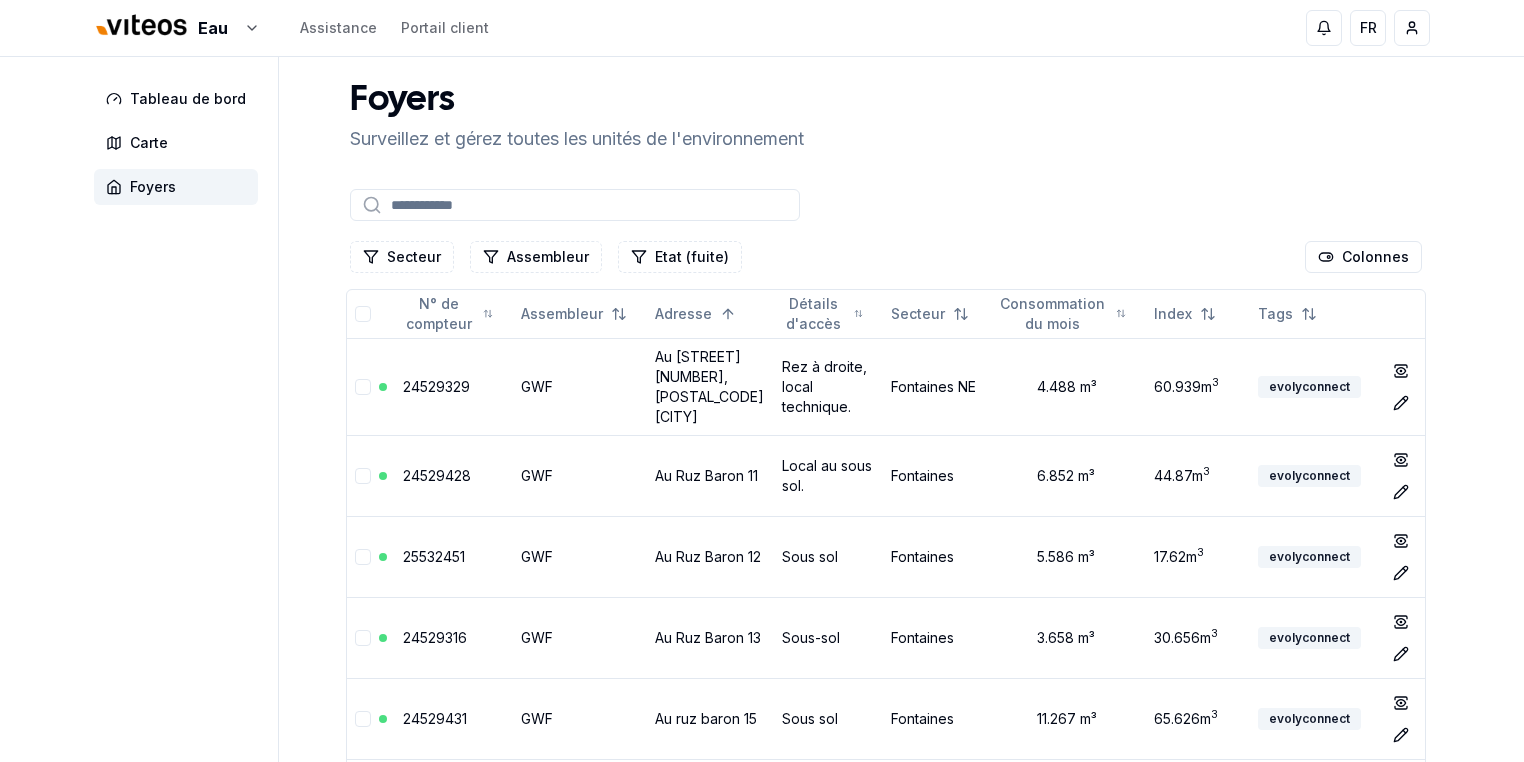 click at bounding box center [575, 205] 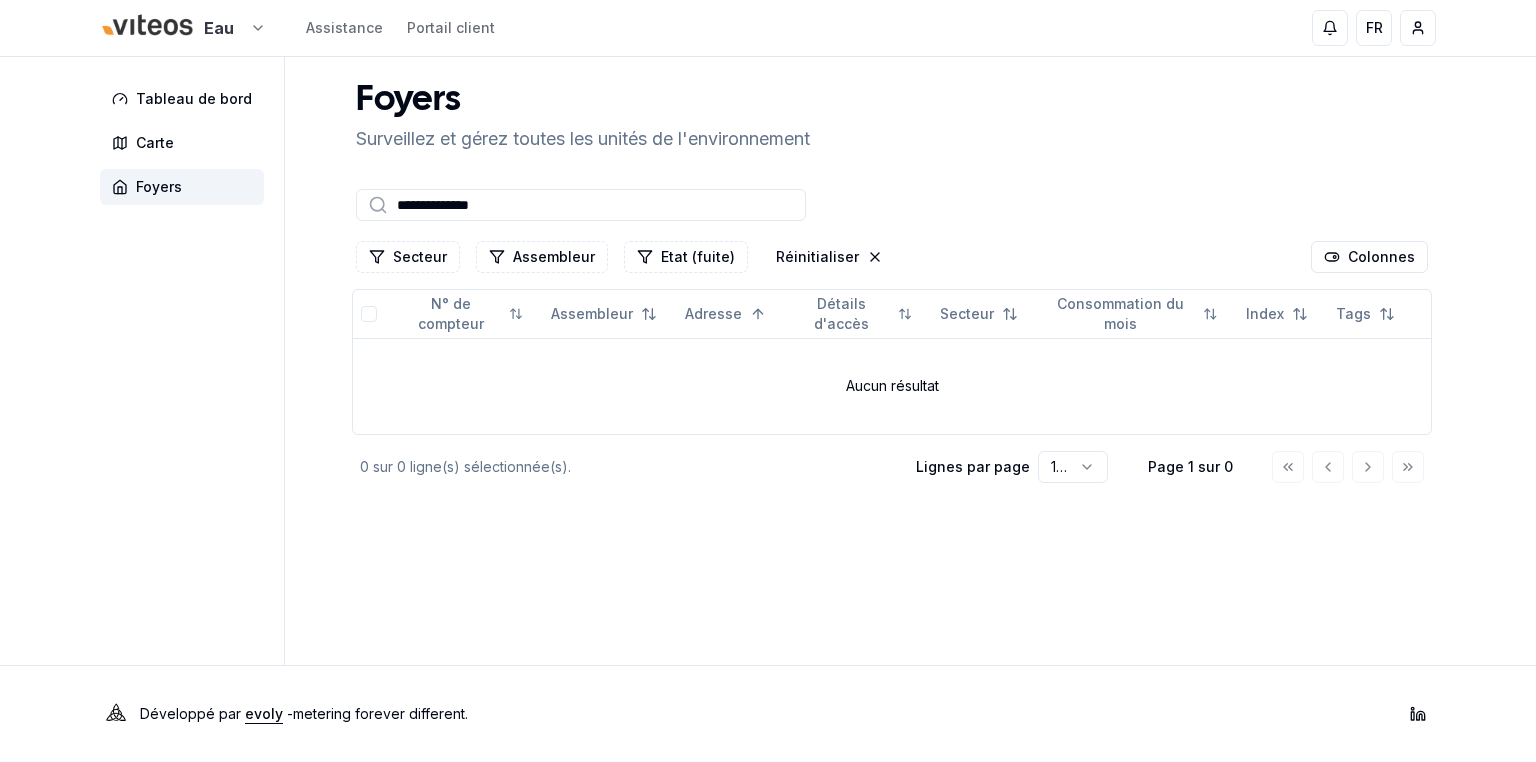 type on "**********" 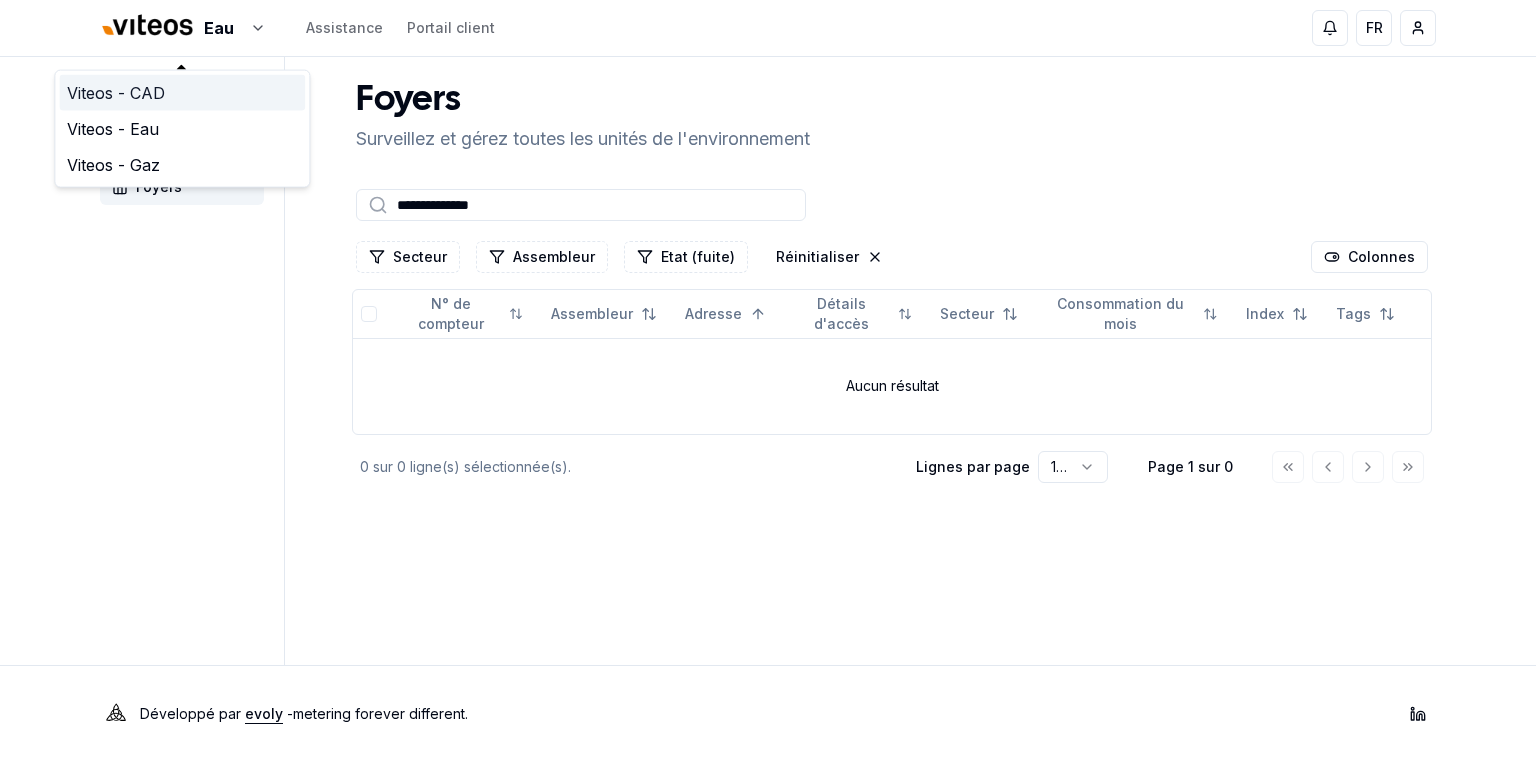 click on "Viteos - CAD" at bounding box center (182, 93) 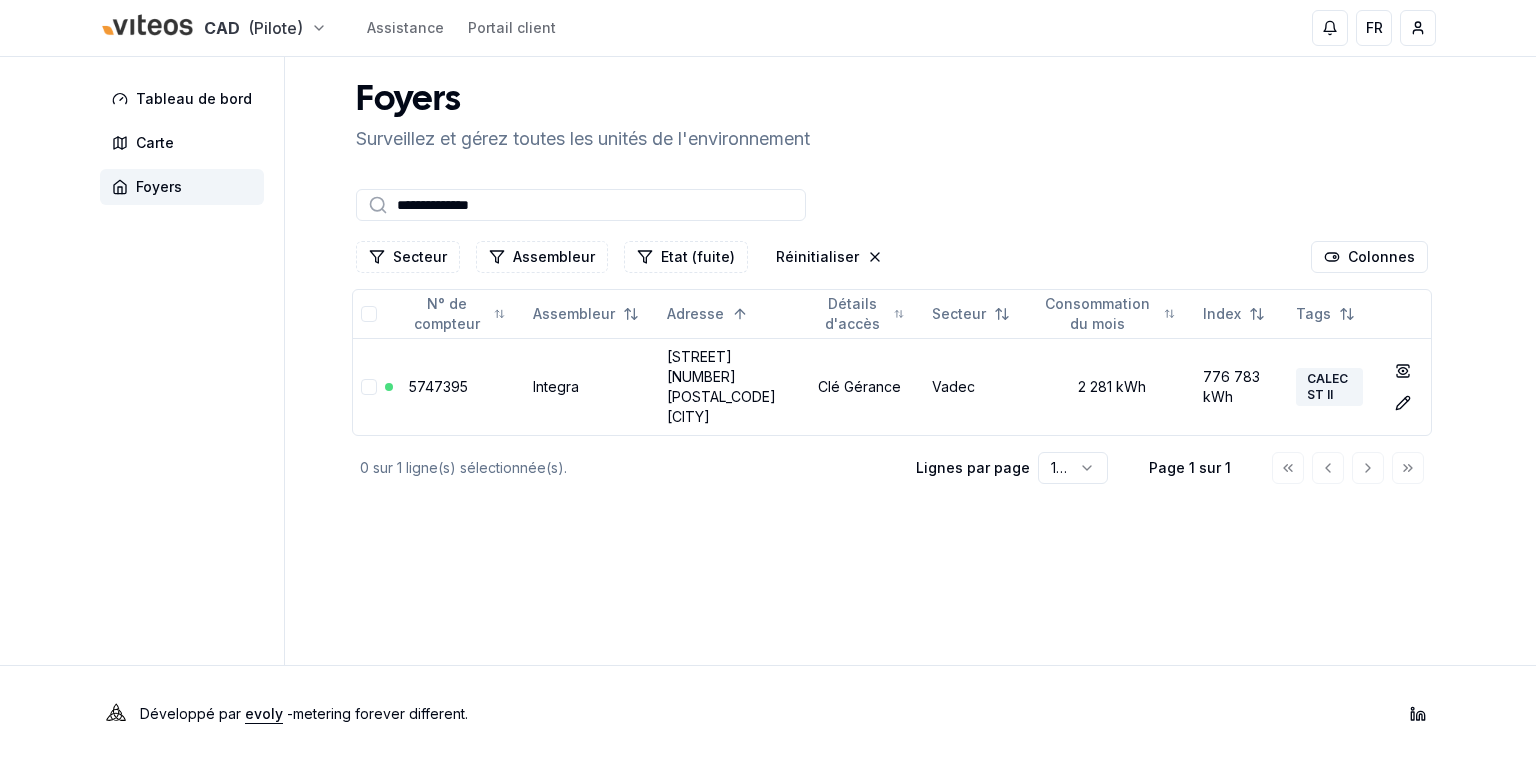 click on "**********" at bounding box center (768, 381) 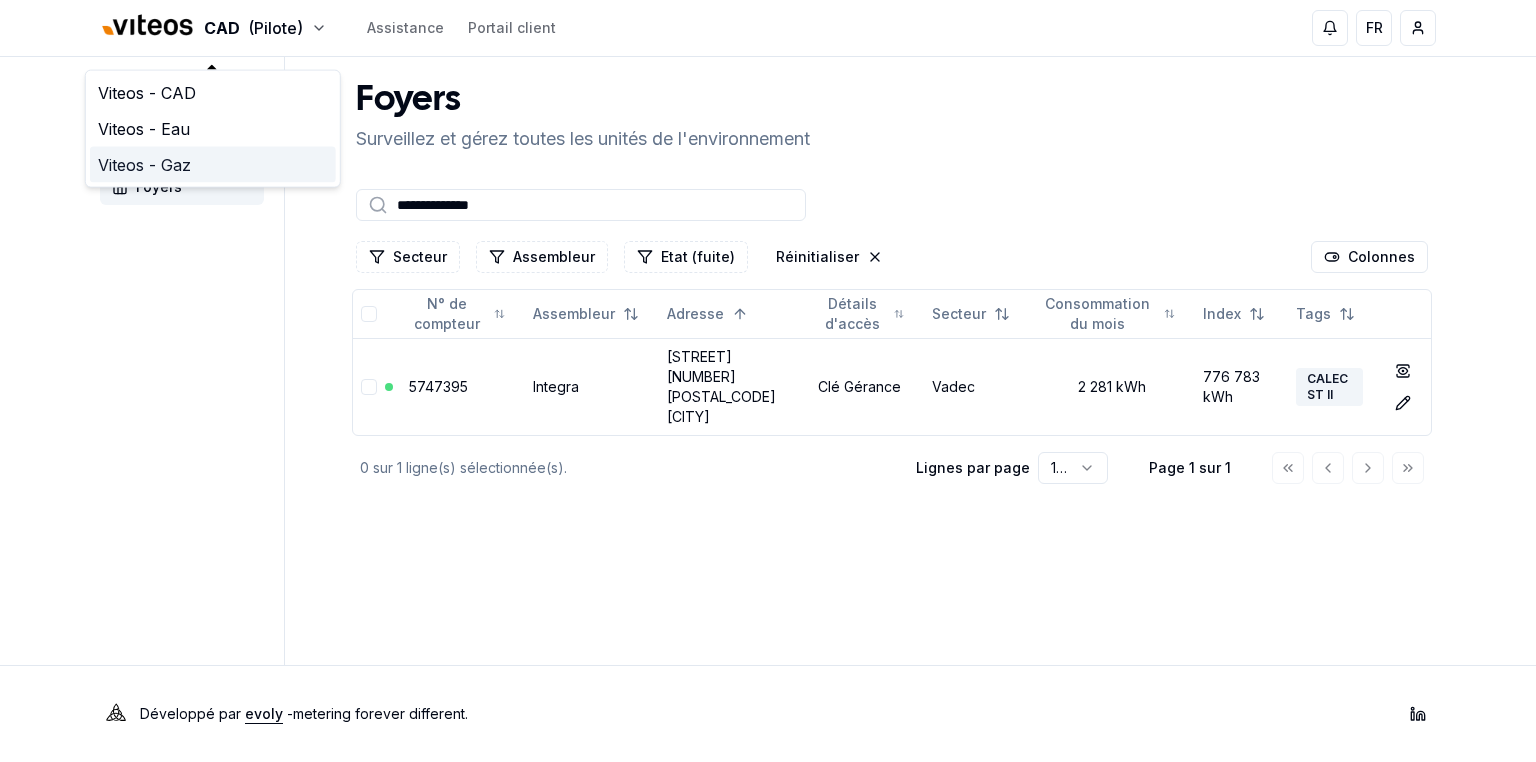click on "Viteos - Gaz" at bounding box center [213, 165] 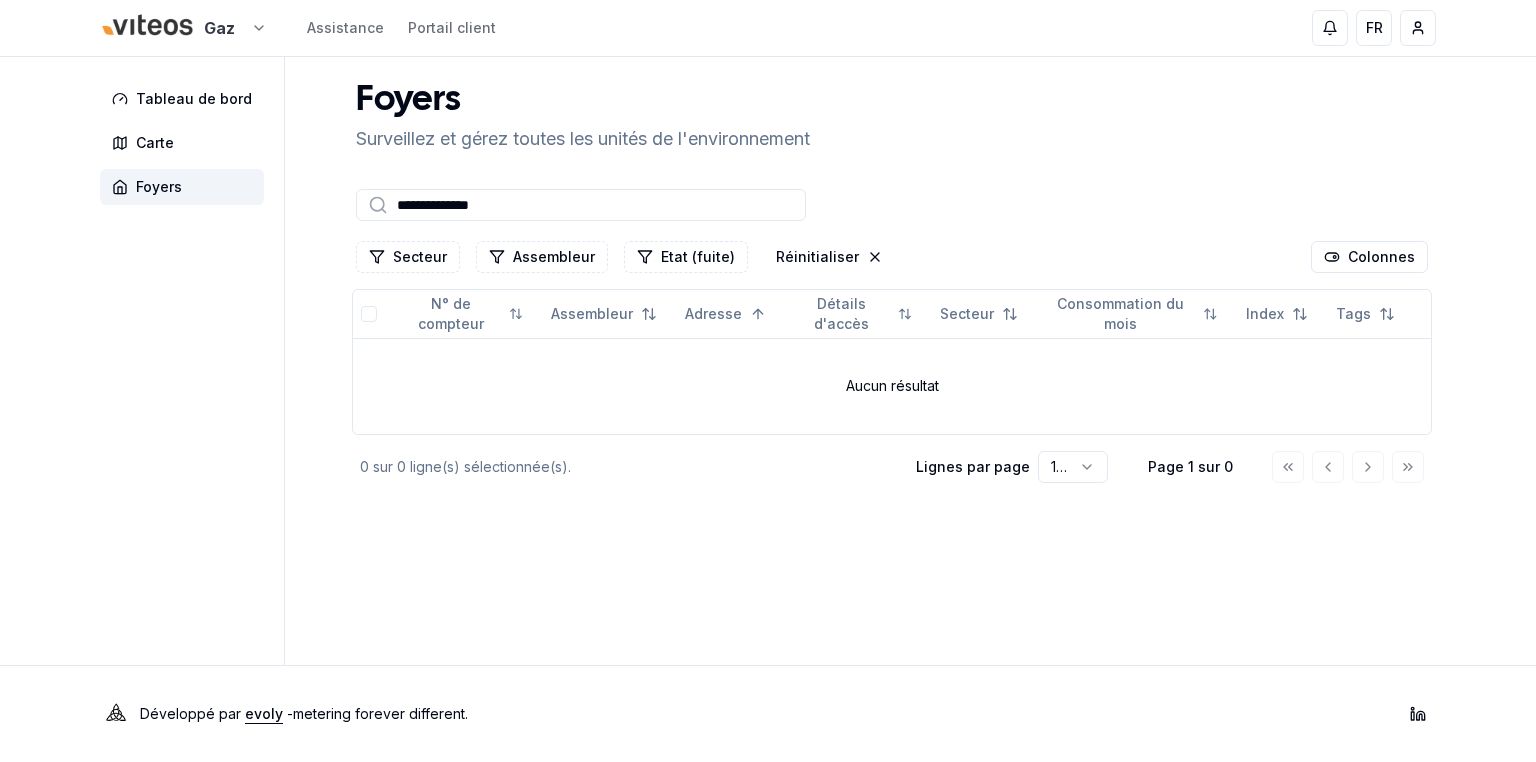 click on "**********" at bounding box center [768, 381] 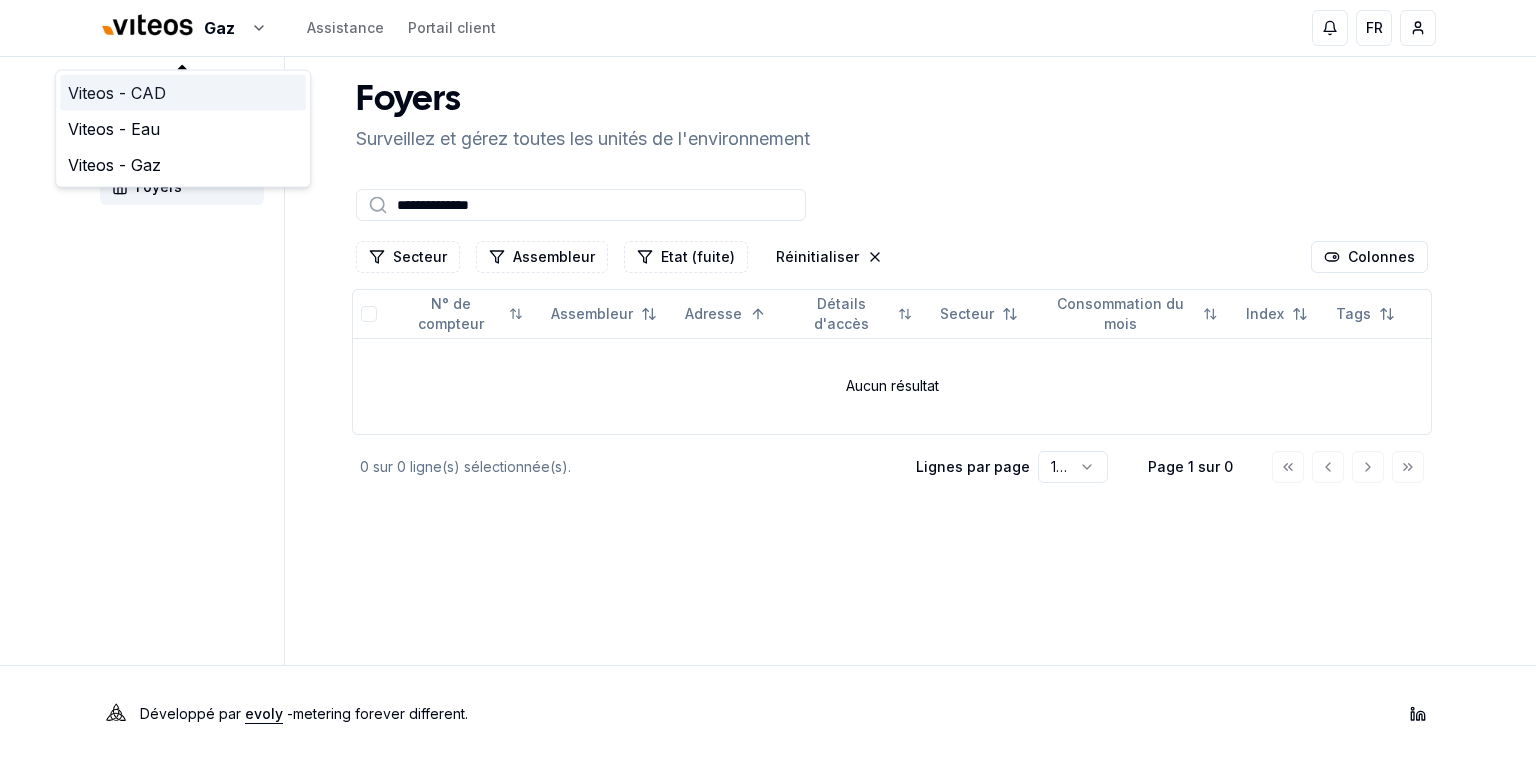 click on "Viteos - CAD" at bounding box center (183, 93) 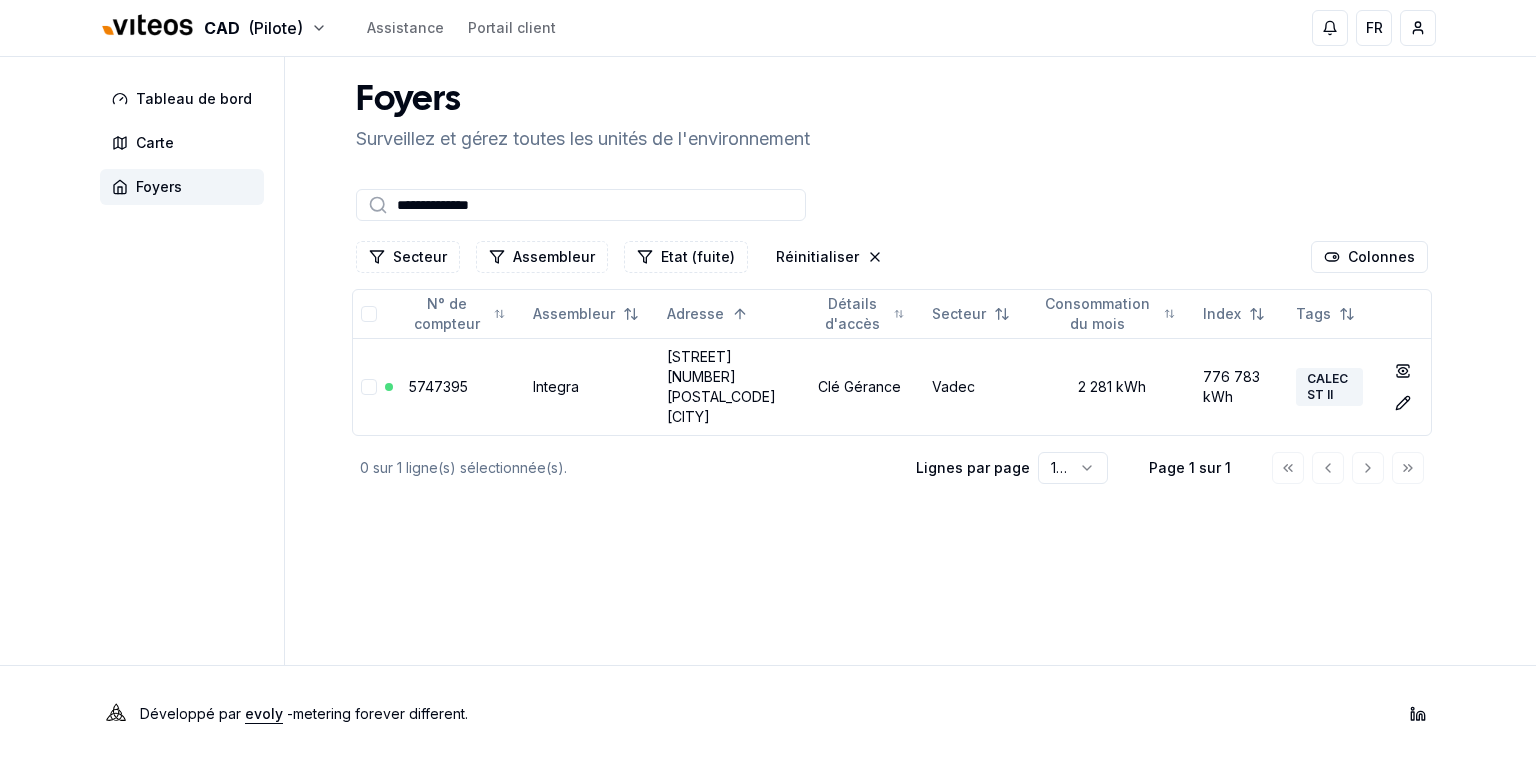 click on "**********" at bounding box center [581, 205] 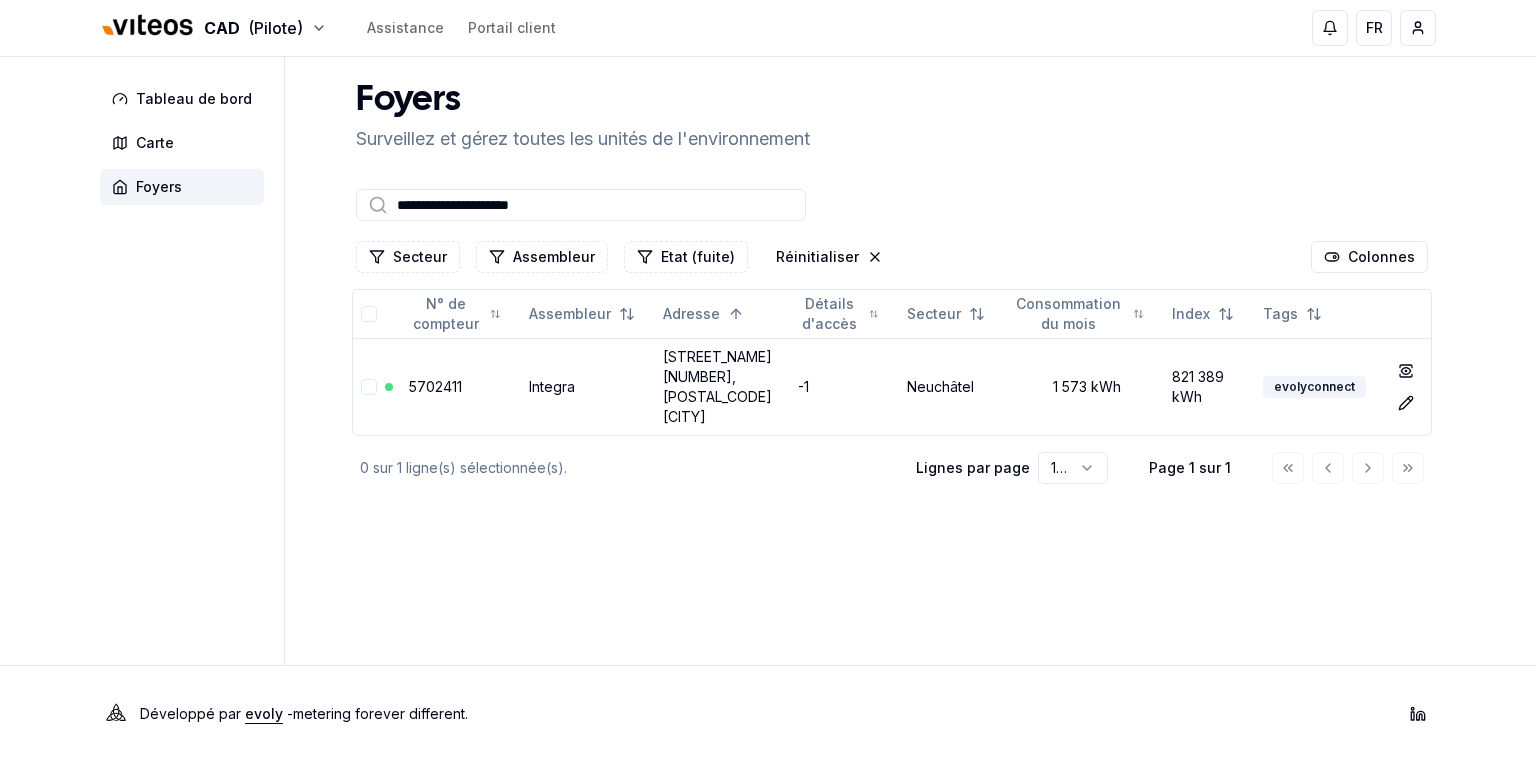 type on "**********" 